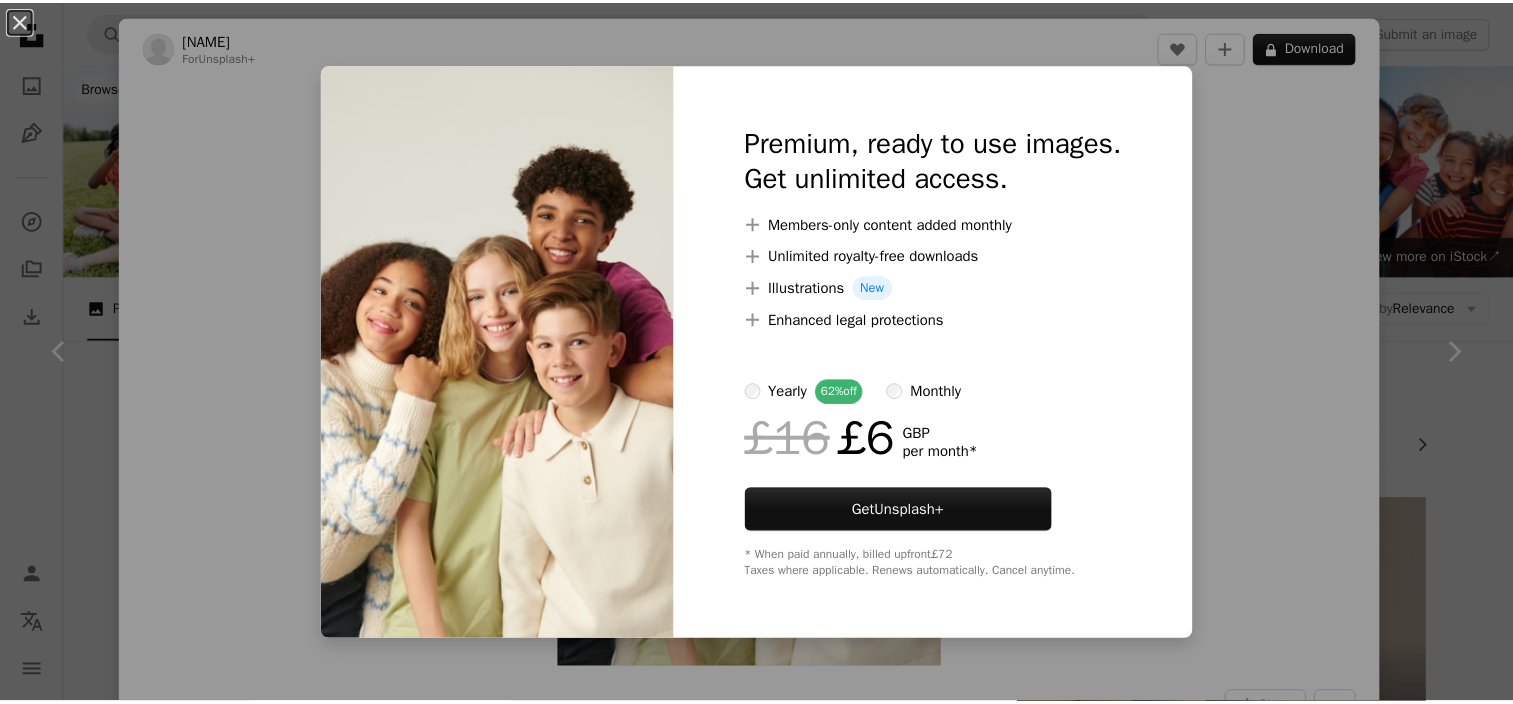 scroll, scrollTop: 1700, scrollLeft: 0, axis: vertical 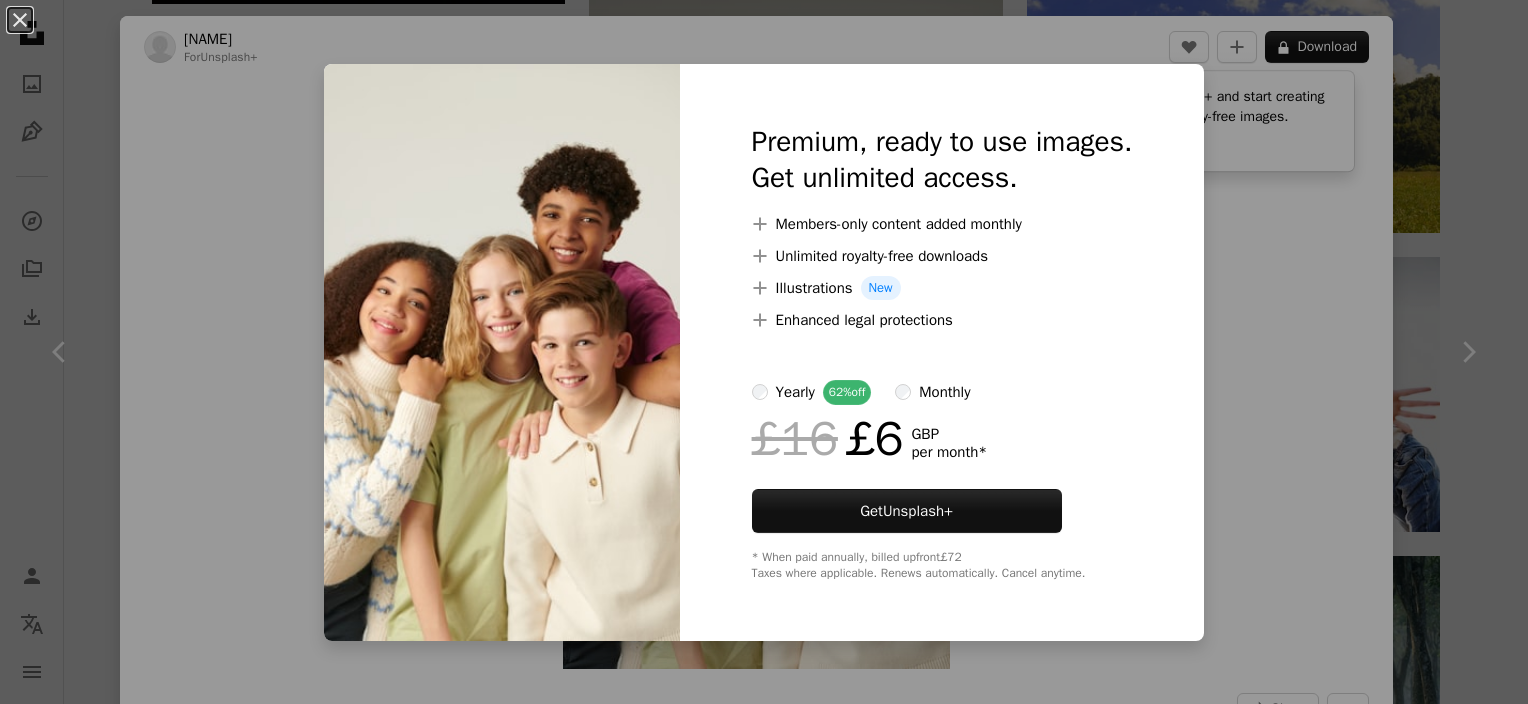 click on "An X shape Premium, ready to use images. Get unlimited access. A plus sign Members-only content added monthly A plus sign Unlimited royalty-free downloads A plus sign Illustrations  New A plus sign Enhanced legal protections yearly 62%  off monthly £16   £6 GBP per month * Get  Unsplash+ * When paid annually, billed upfront  £72 Taxes where applicable. Renews automatically. Cancel anytime." at bounding box center (764, 352) 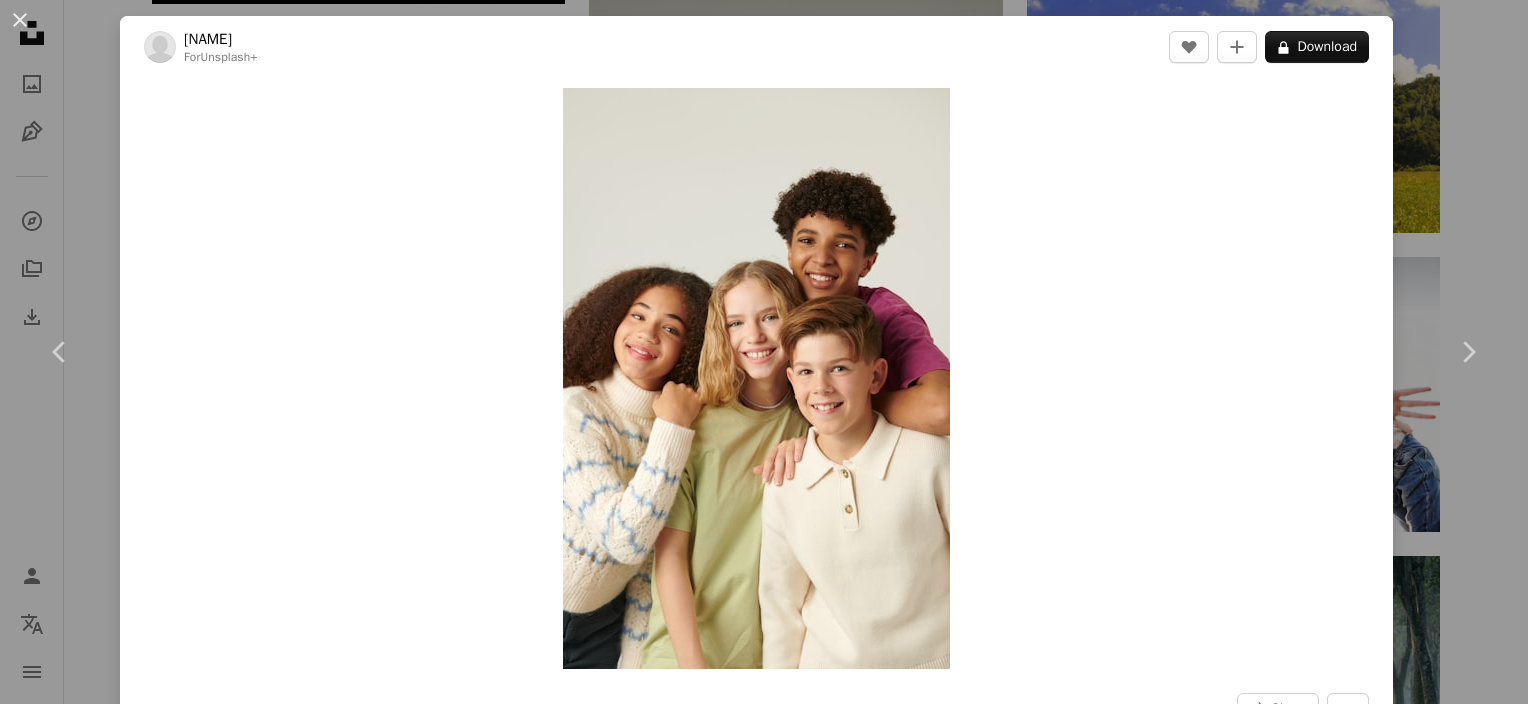 click on "An X shape Chevron left Chevron right Leire Cavia For Unsplash+ A heart A plus sign A lock Download Zoom in A forward-right arrow Share More Actions Calendar outlined Published on February 14, 2024 Camera NIKON CORPORATION, NIKON D850 Safety Licensed under the Unsplash+ License fashion friends teenager indoors hanging out tween knitwear gen alpha youngster generation alpha Public domain images From this series Chevron right Plus sign for Unsplash+ Plus sign for Unsplash+ Plus sign for Unsplash+ Plus sign for Unsplash+ Plus sign for Unsplash+ Plus sign for Unsplash+ Plus sign for Unsplash+ Plus sign for Unsplash+ Plus sign for Unsplash+ Plus sign for Unsplash+ Plus sign for Unsplash+ Plus sign for Unsplash+ Related images Plus sign for Unsplash+ A heart A plus sign Leire Cavia For Unsplash+ A lock Download Plus sign for Unsplash+ A heart A plus sign Leire Cavia For Unsplash+ A lock Download Plus sign for Unsplash+ A heart A plus sign Leire Cavia For Unsplash+ A lock Download Plus sign for Unsplash+ A heart A plus sign" at bounding box center [764, 352] 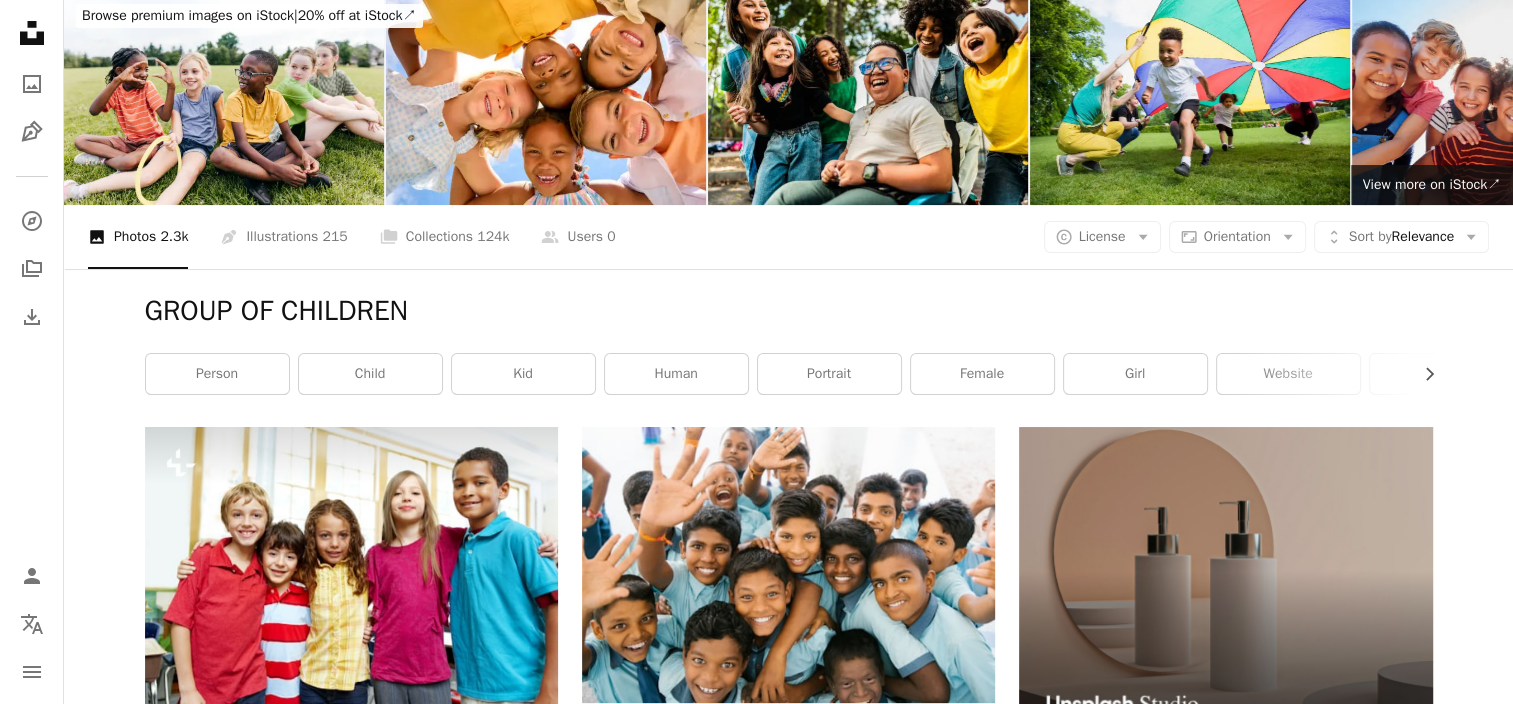 scroll, scrollTop: 0, scrollLeft: 0, axis: both 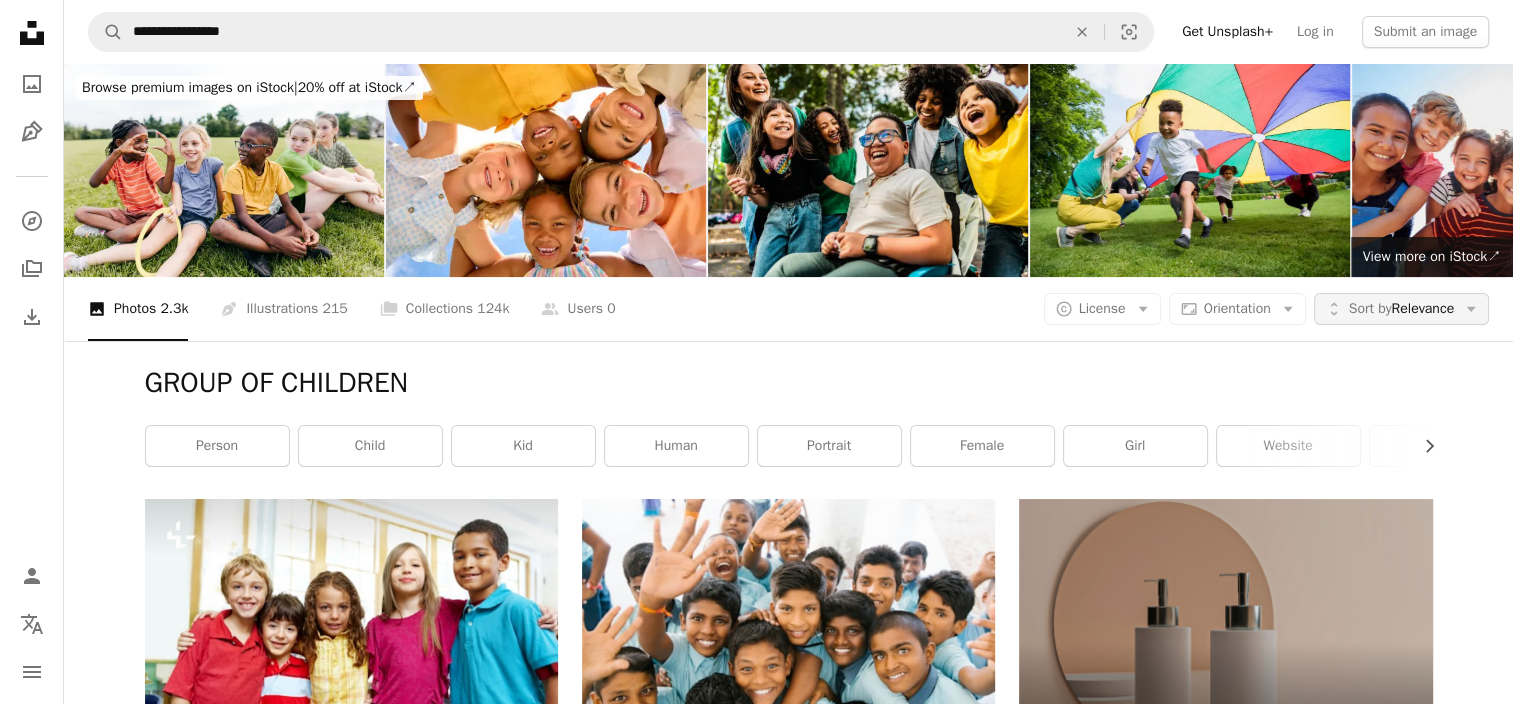 click on "Sort by  Relevance" at bounding box center [1401, 309] 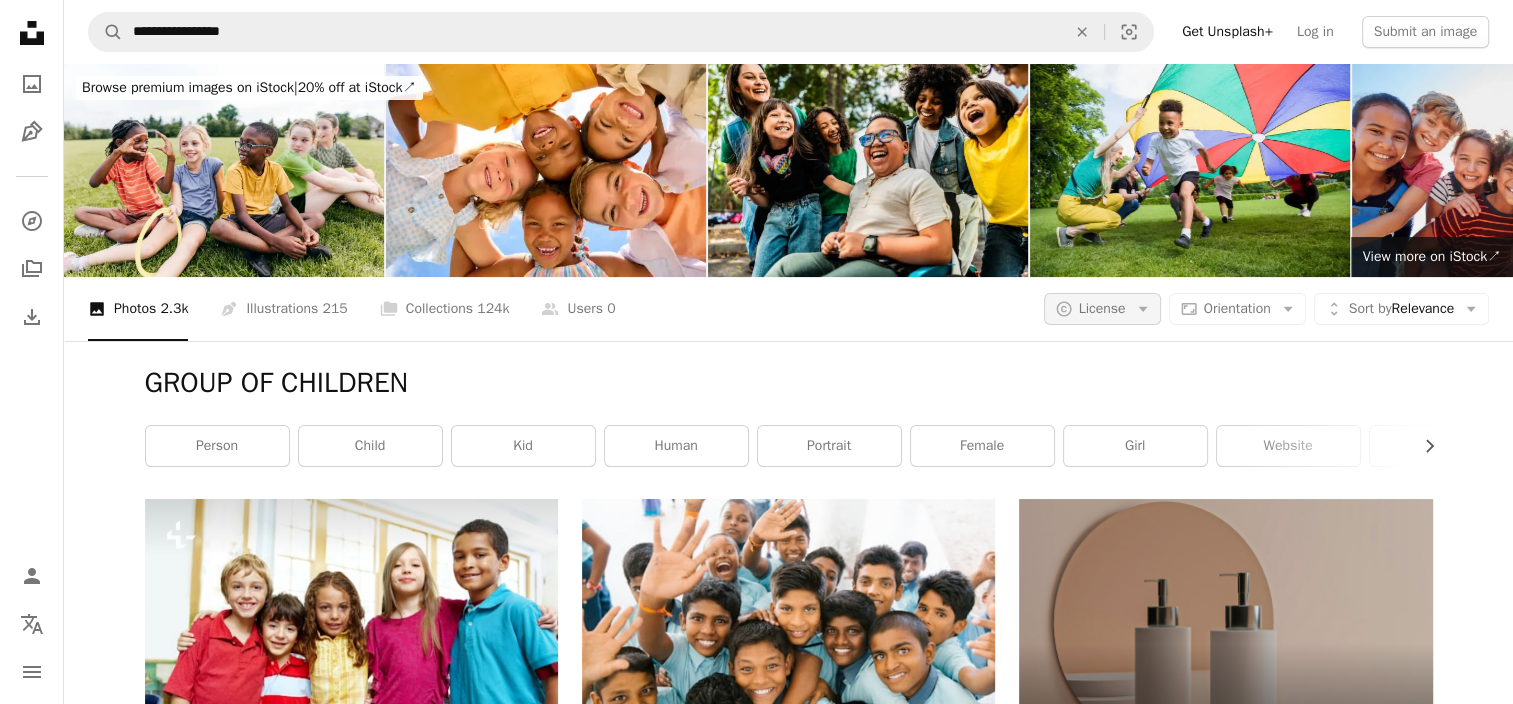 click on "License" at bounding box center (1102, 308) 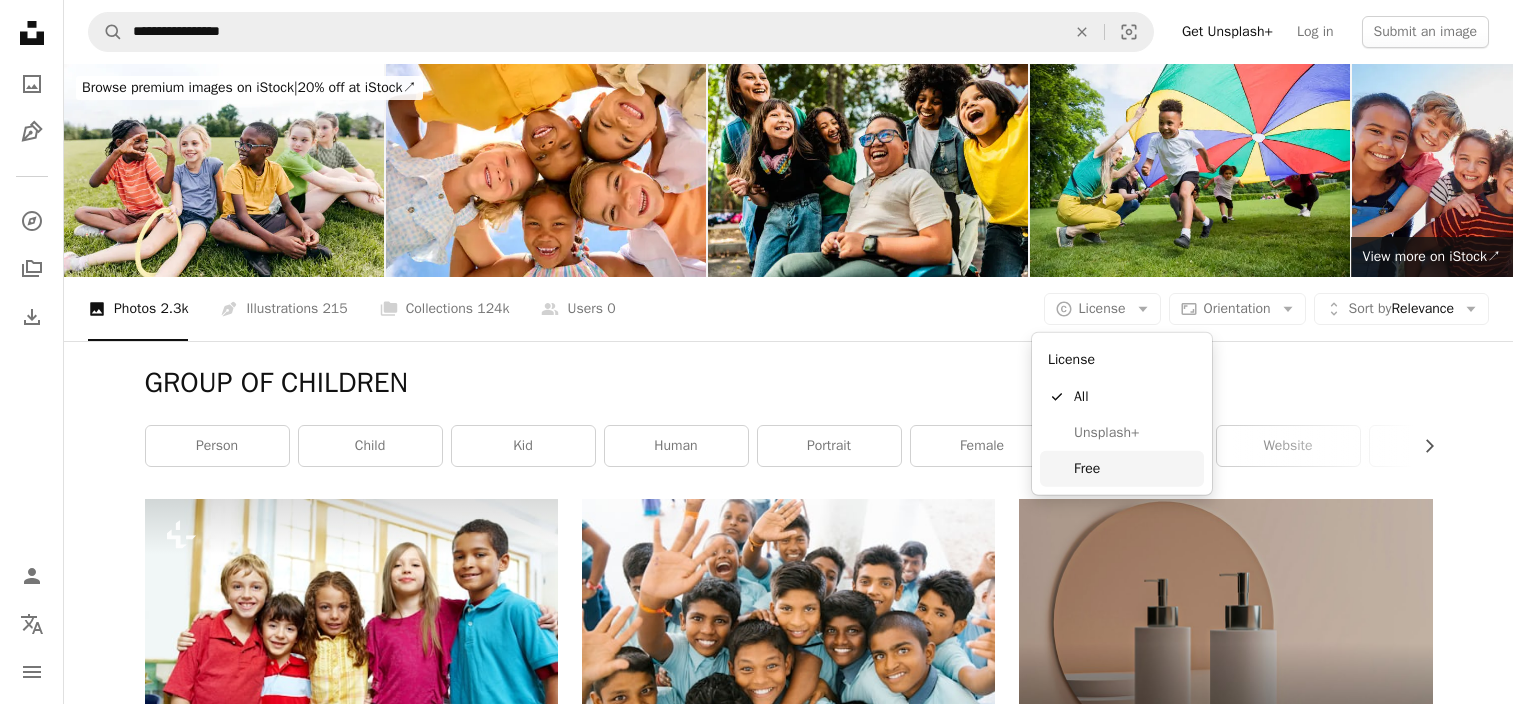click on "Free" at bounding box center (1135, 469) 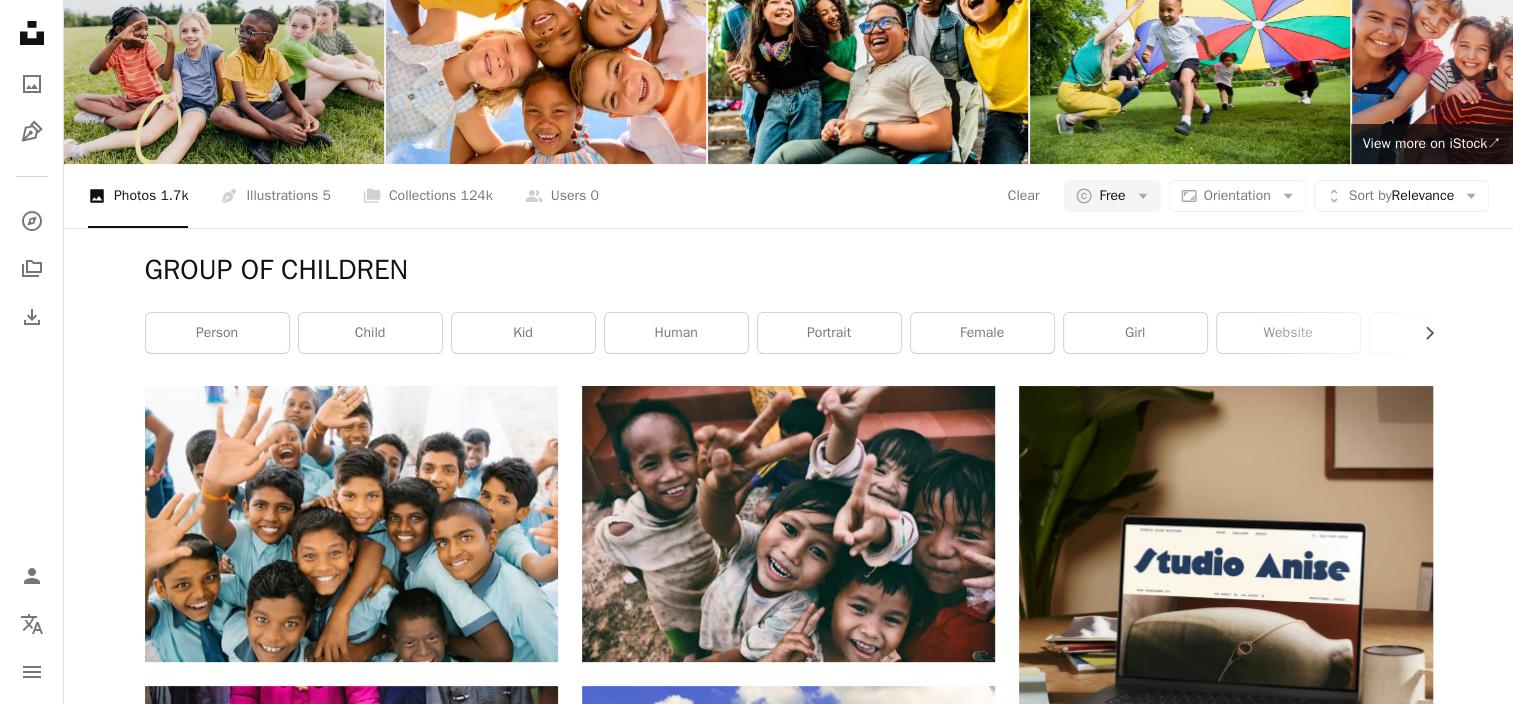 scroll, scrollTop: 0, scrollLeft: 0, axis: both 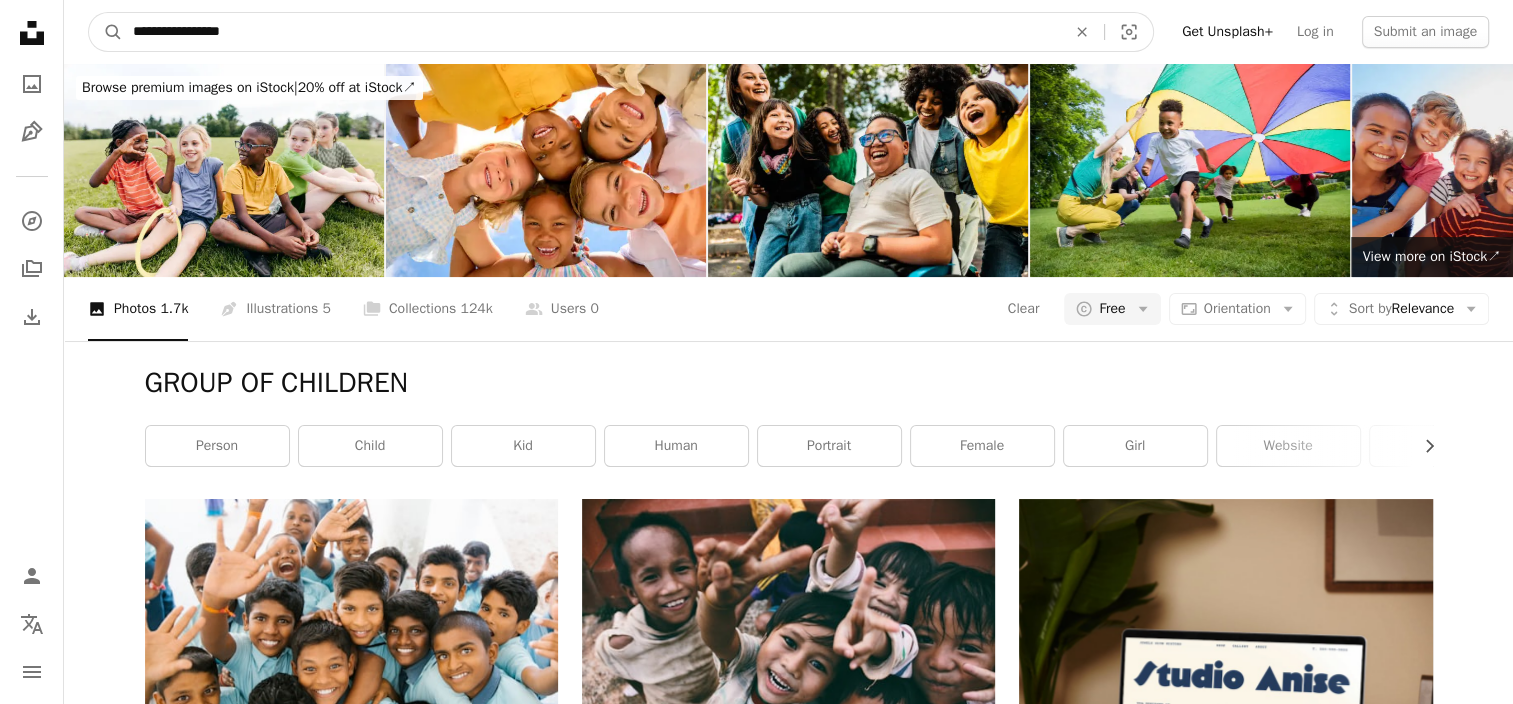 drag, startPoint x: 283, startPoint y: 20, endPoint x: 64, endPoint y: 40, distance: 219.91135 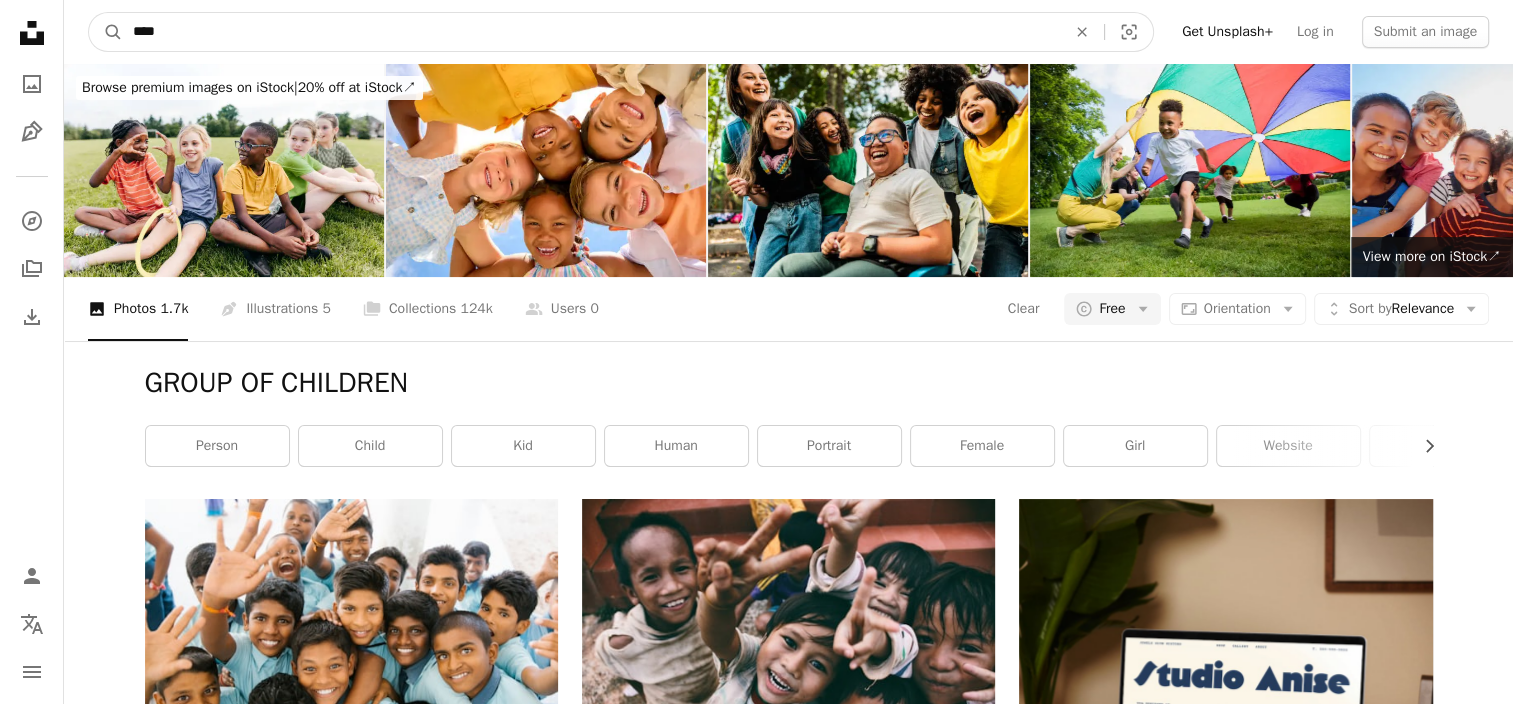 type on "*****" 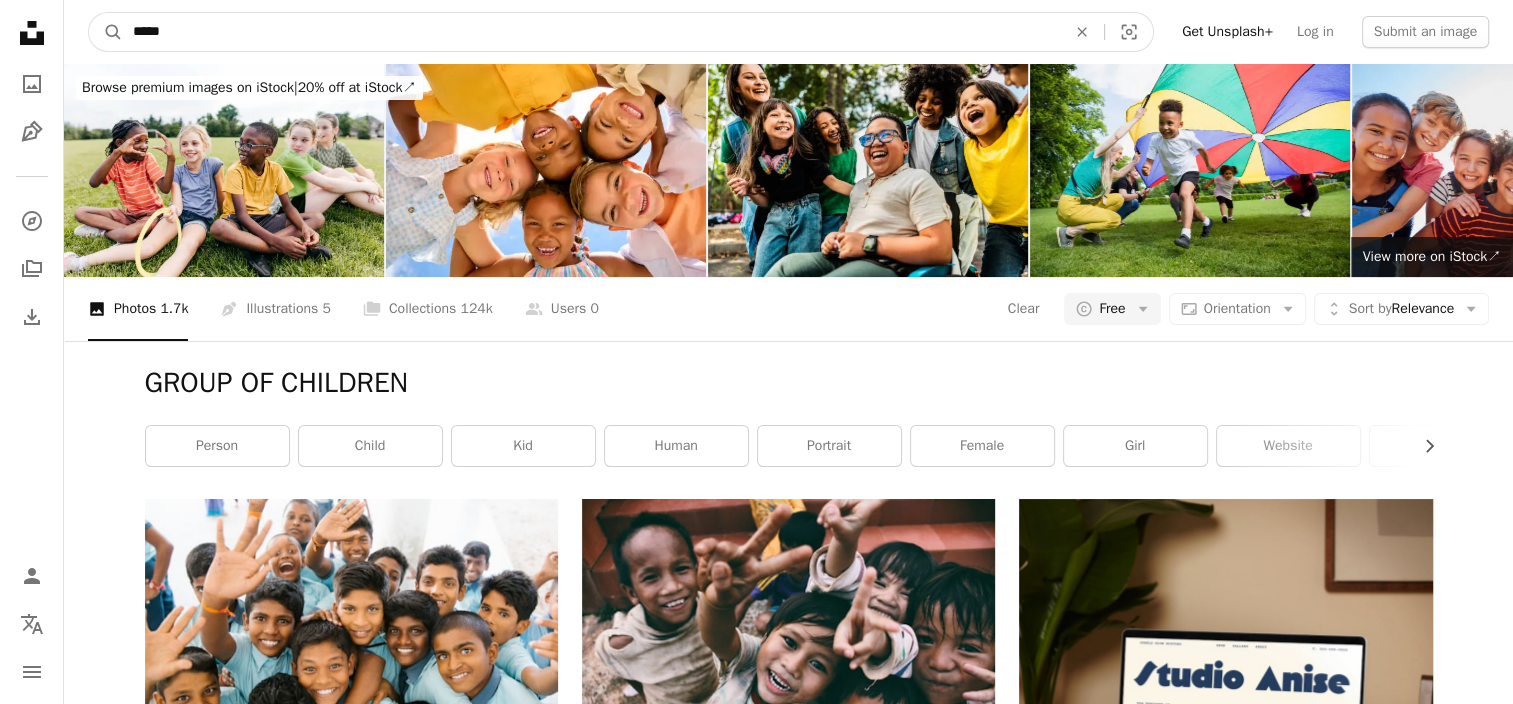 click on "A magnifying glass" at bounding box center (106, 32) 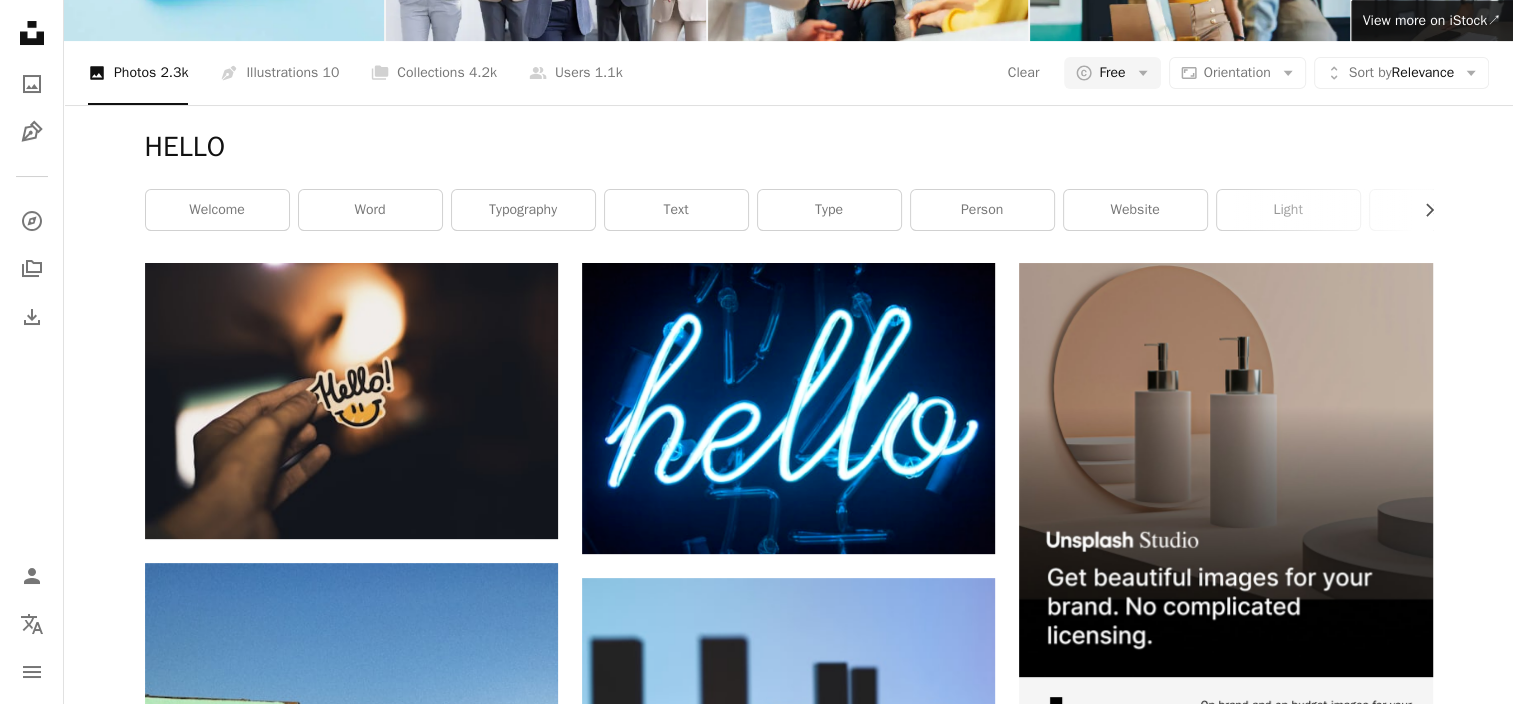 scroll, scrollTop: 300, scrollLeft: 0, axis: vertical 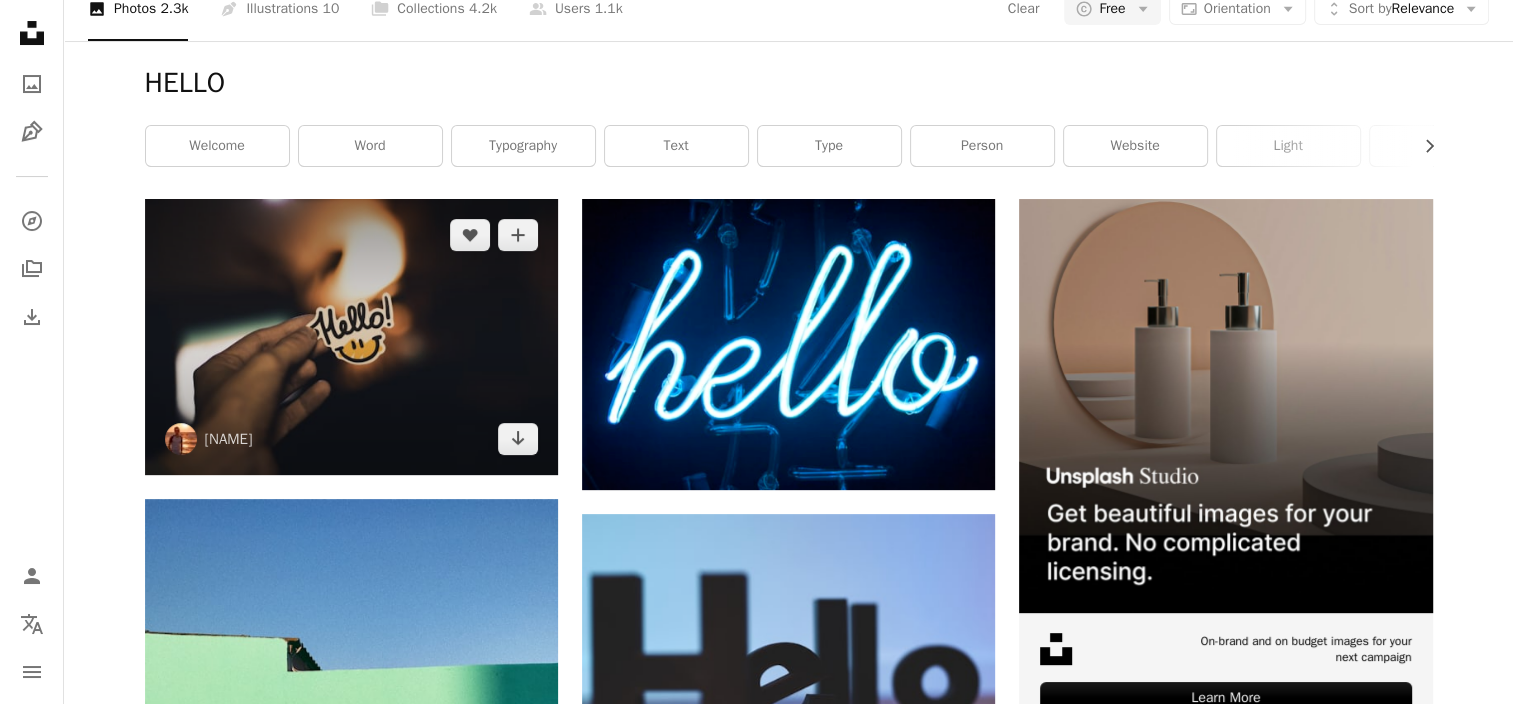 click at bounding box center (351, 337) 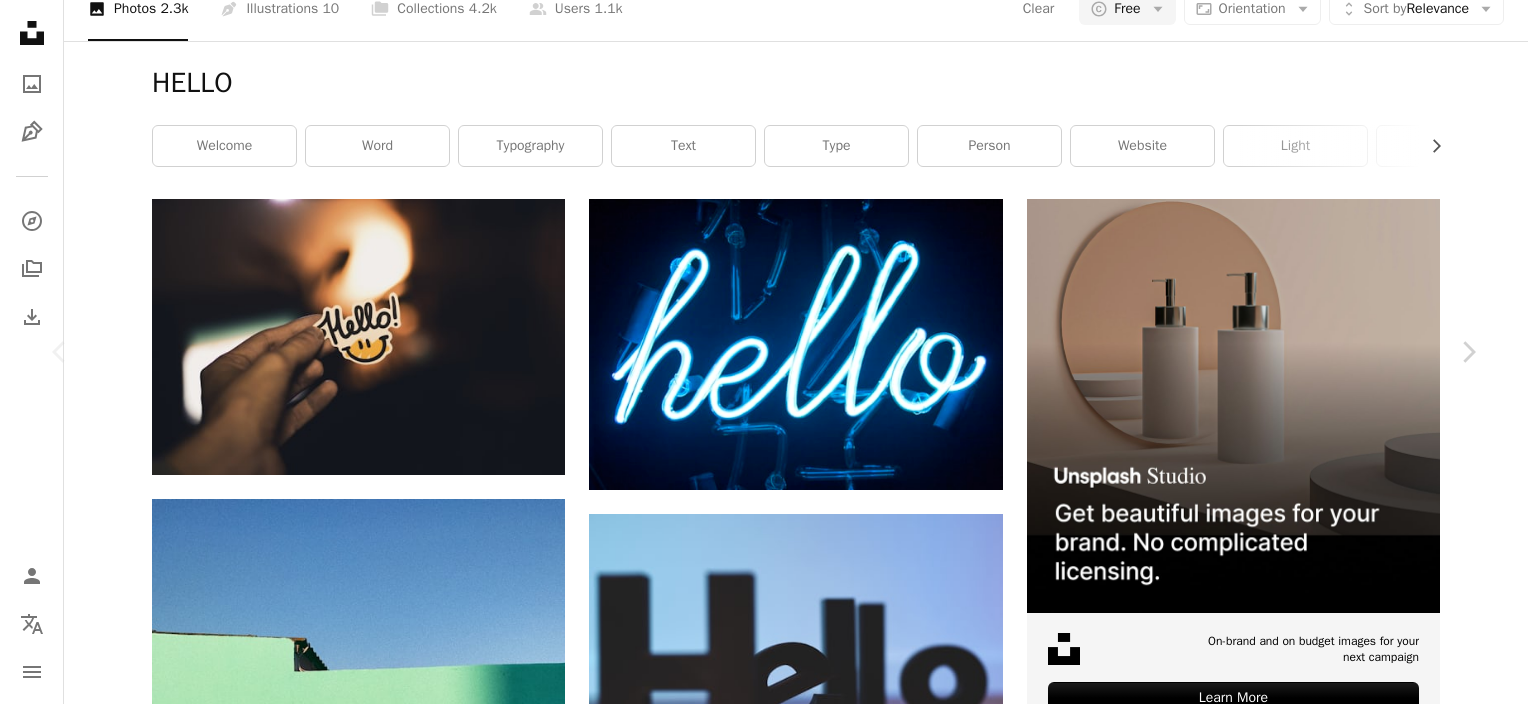 click on "Download free" at bounding box center (1279, 4111) 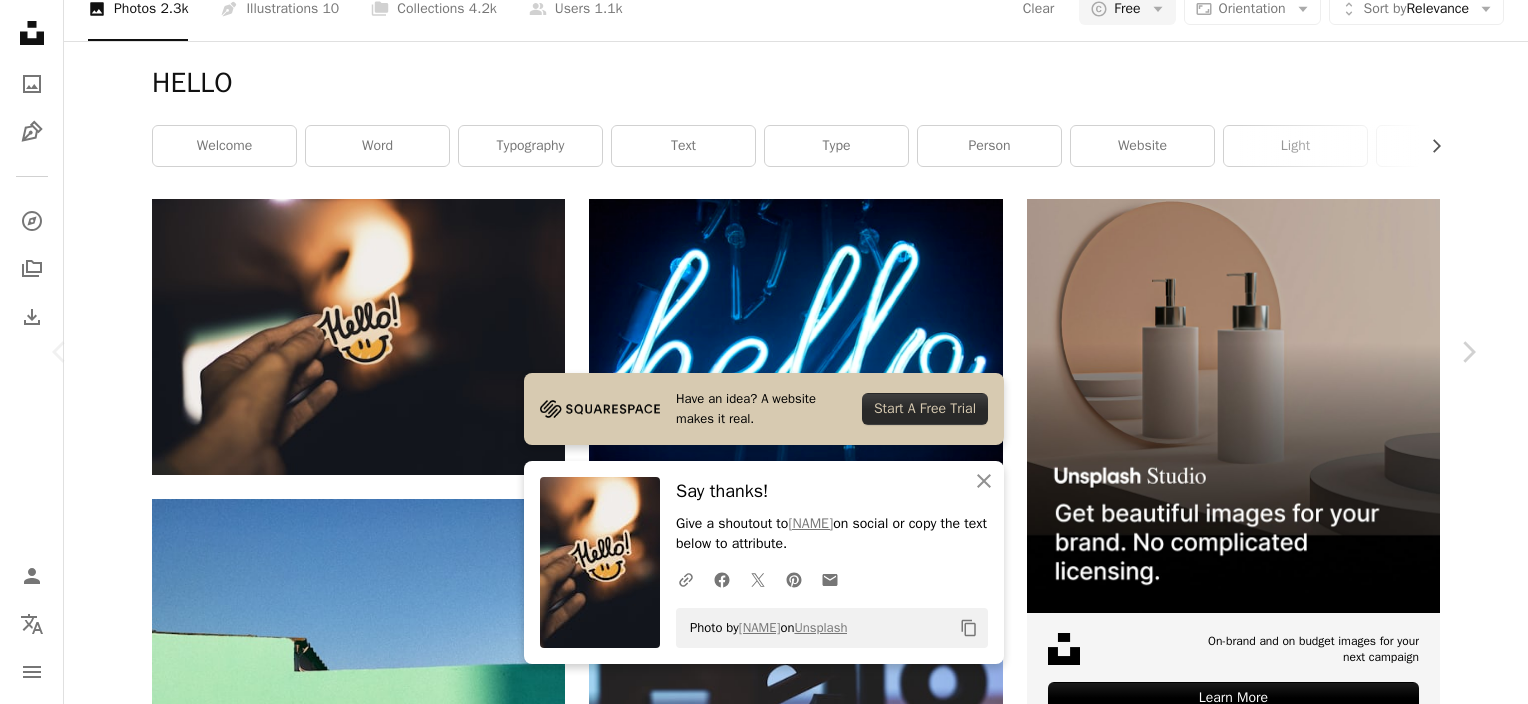 click on "An X shape Chevron left Chevron right Have an idea? A website makes it real. Start A Free Trial An X shape Close Say thanks! Give a shoutout to [NAME] on social or copy the text below to attribute. A URL sharing icon (chains) Facebook icon X (formerly Twitter) icon Pinterest icon An envelope Photo by [NAME] on Unsplash Copy content [NAME] lemonvlad A heart A plus sign Download free Chevron down Zoom in Views 23,827,630 Downloads 191,053 A forward-right arrow Share Info icon Info More Actions hello! Calendar outlined Published on July 20, 2017 Camera NIKON CORPORATION, NIKON D750 Safety Free to use under the Unsplash License happy hand smile bokeh hello lights smiley face sticker smiley hold hello! human people website jewelry welcome brown words ornament bling HD Wallpapers Browse premium related images on iStock | Save 20% with code UNSPLASH20 View more on iStock ↗ Related images A heart A plus sign Santiago hernandez Arrow pointing down A heart A plus sign" at bounding box center [764, 4416] 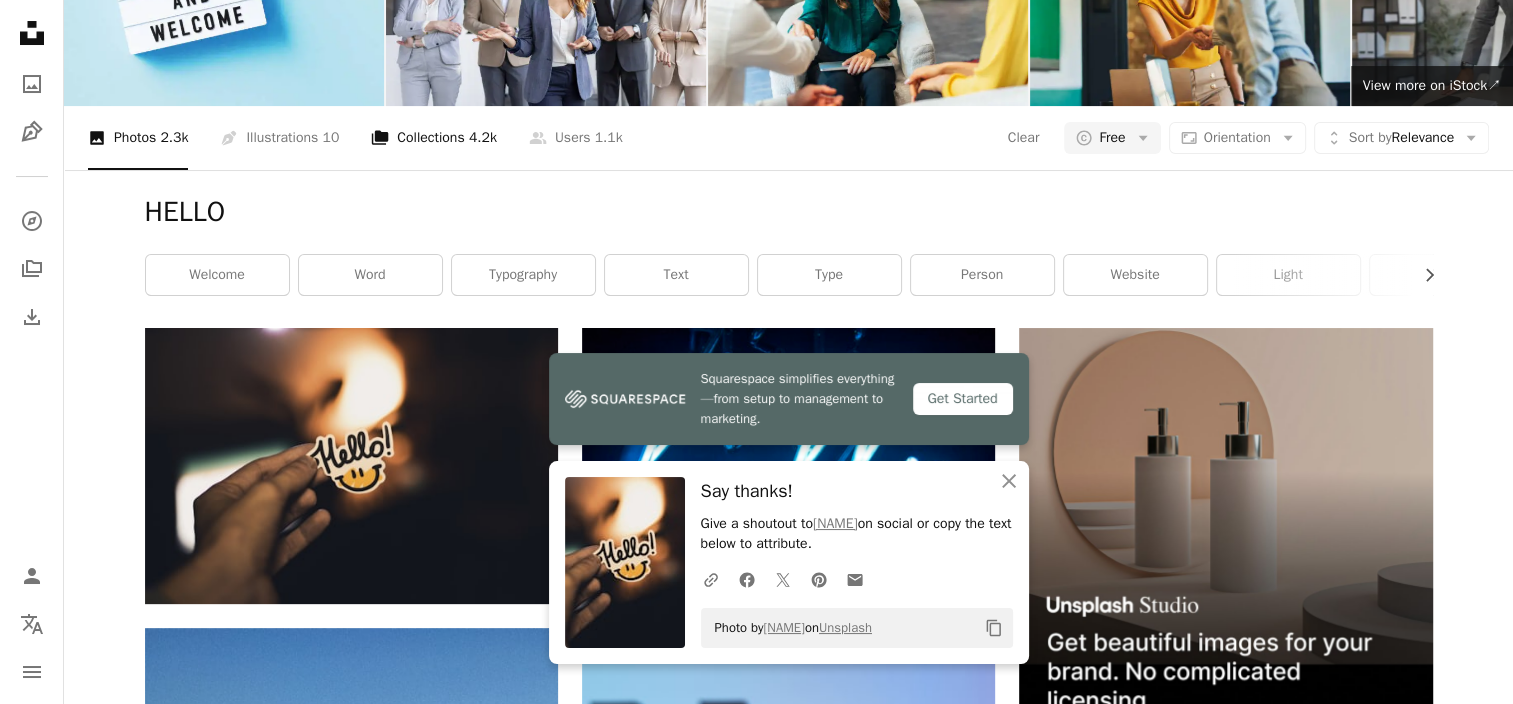 scroll, scrollTop: 0, scrollLeft: 0, axis: both 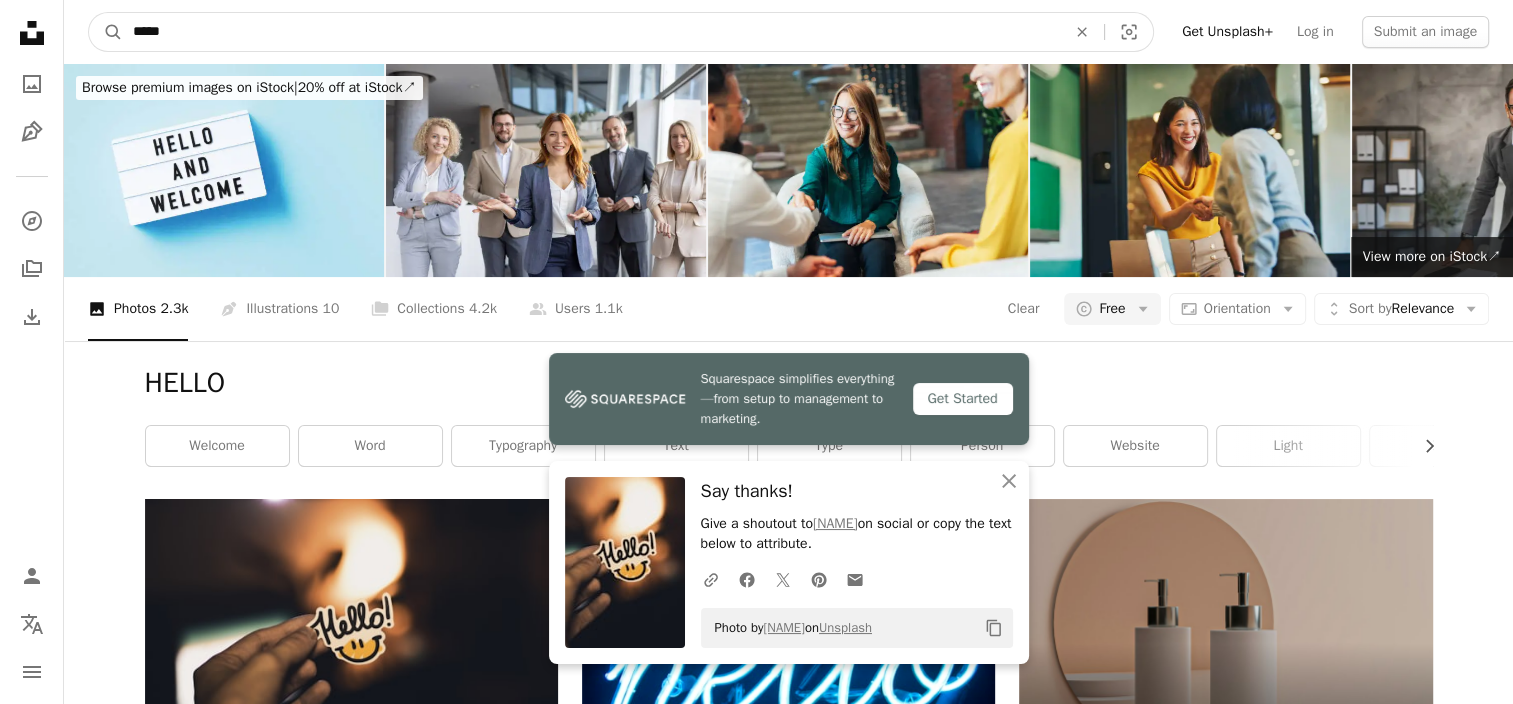 click on "*****" at bounding box center [591, 32] 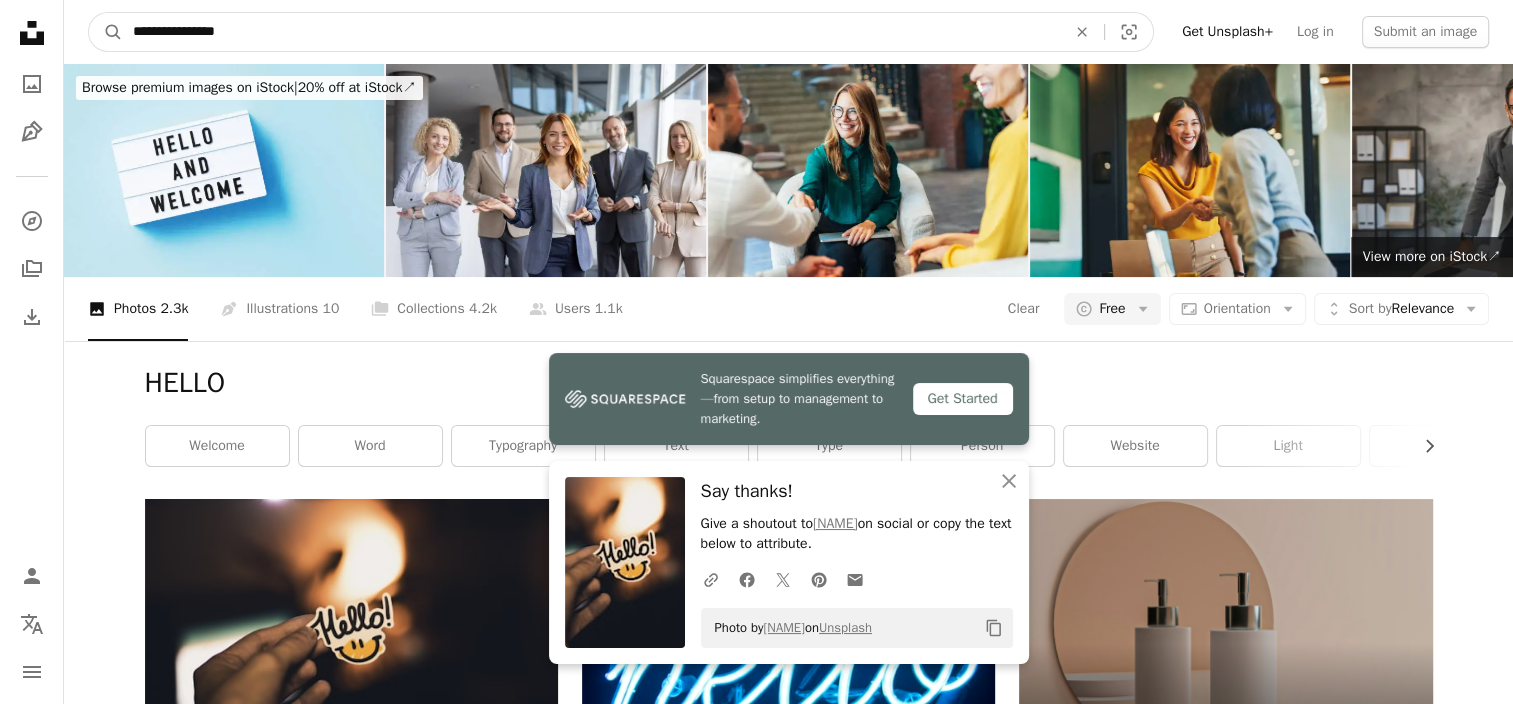 type on "**********" 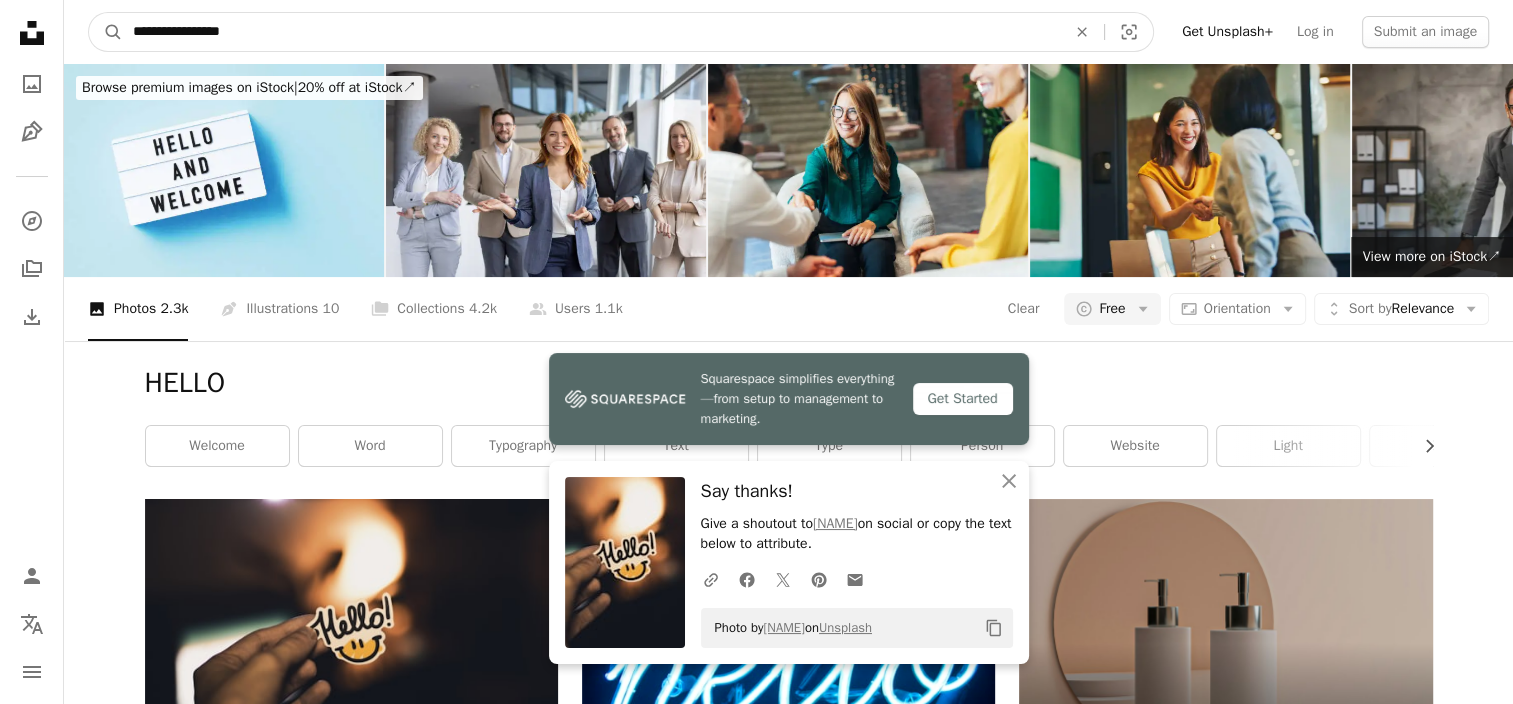 click on "A magnifying glass" at bounding box center [106, 32] 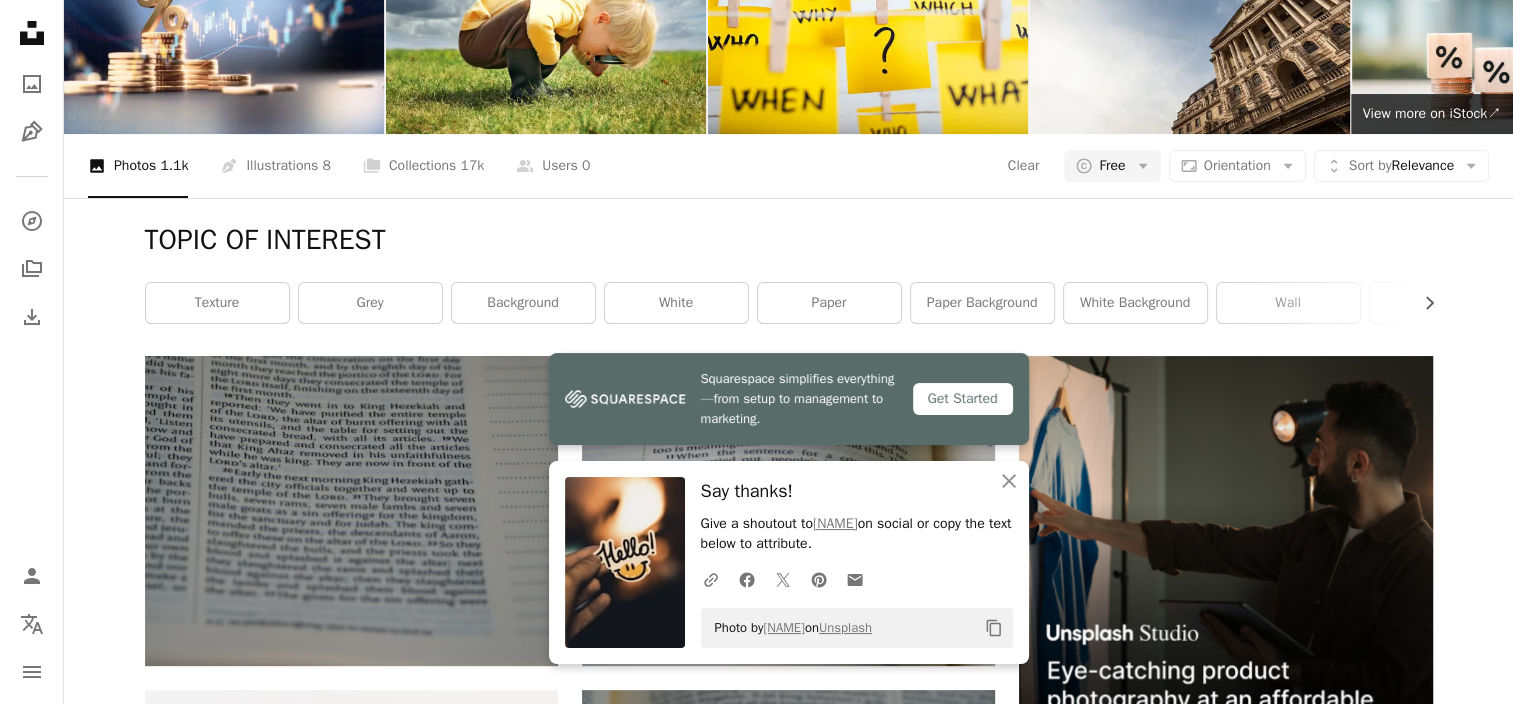 scroll, scrollTop: 300, scrollLeft: 0, axis: vertical 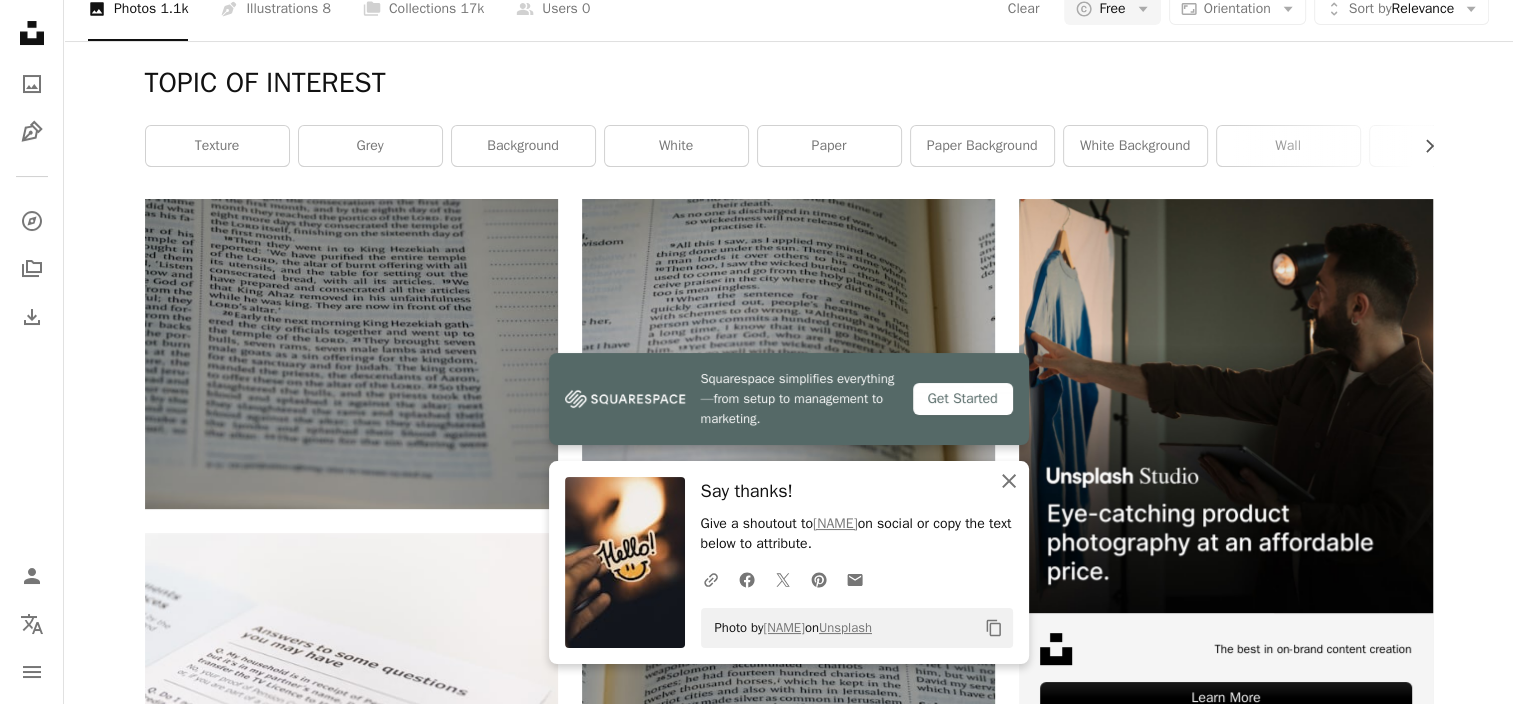 click on "An X shape" 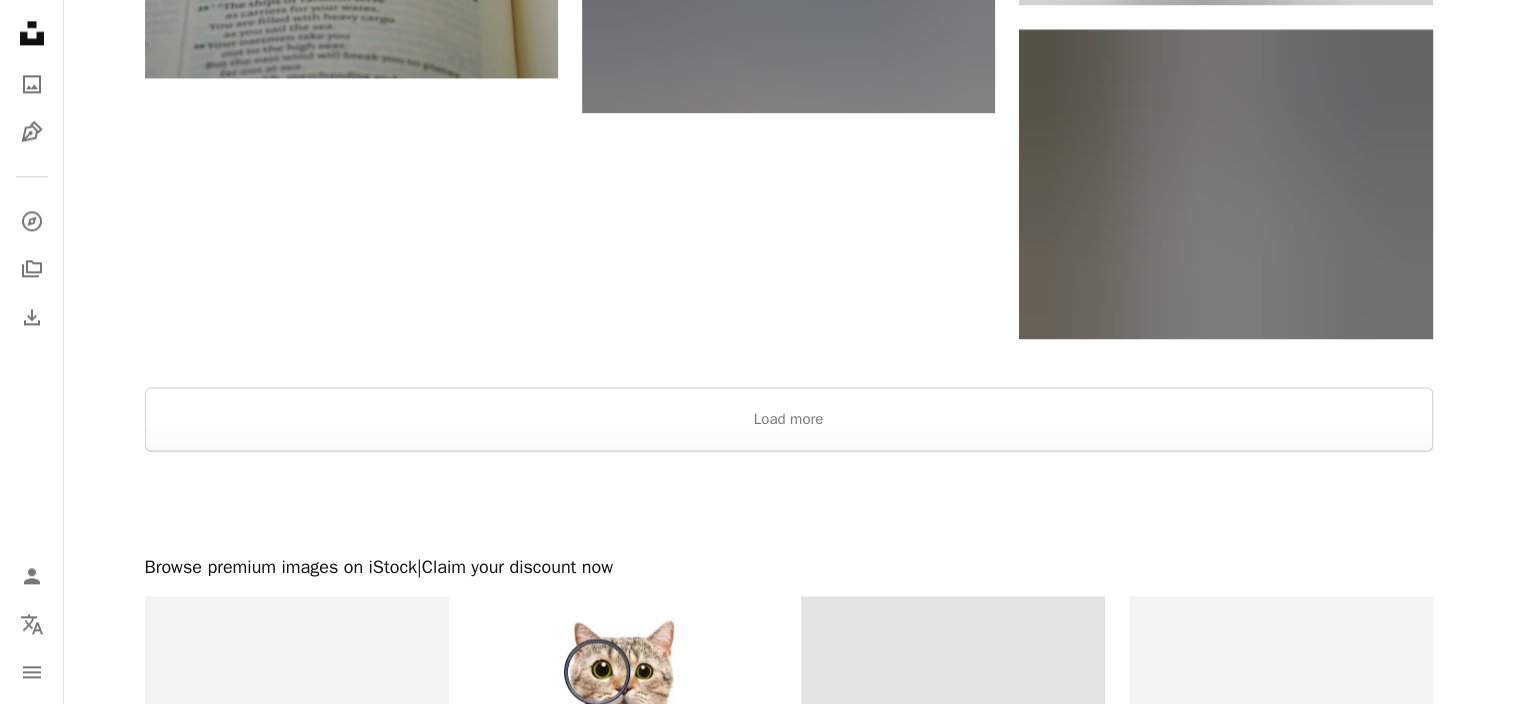 scroll, scrollTop: 3100, scrollLeft: 0, axis: vertical 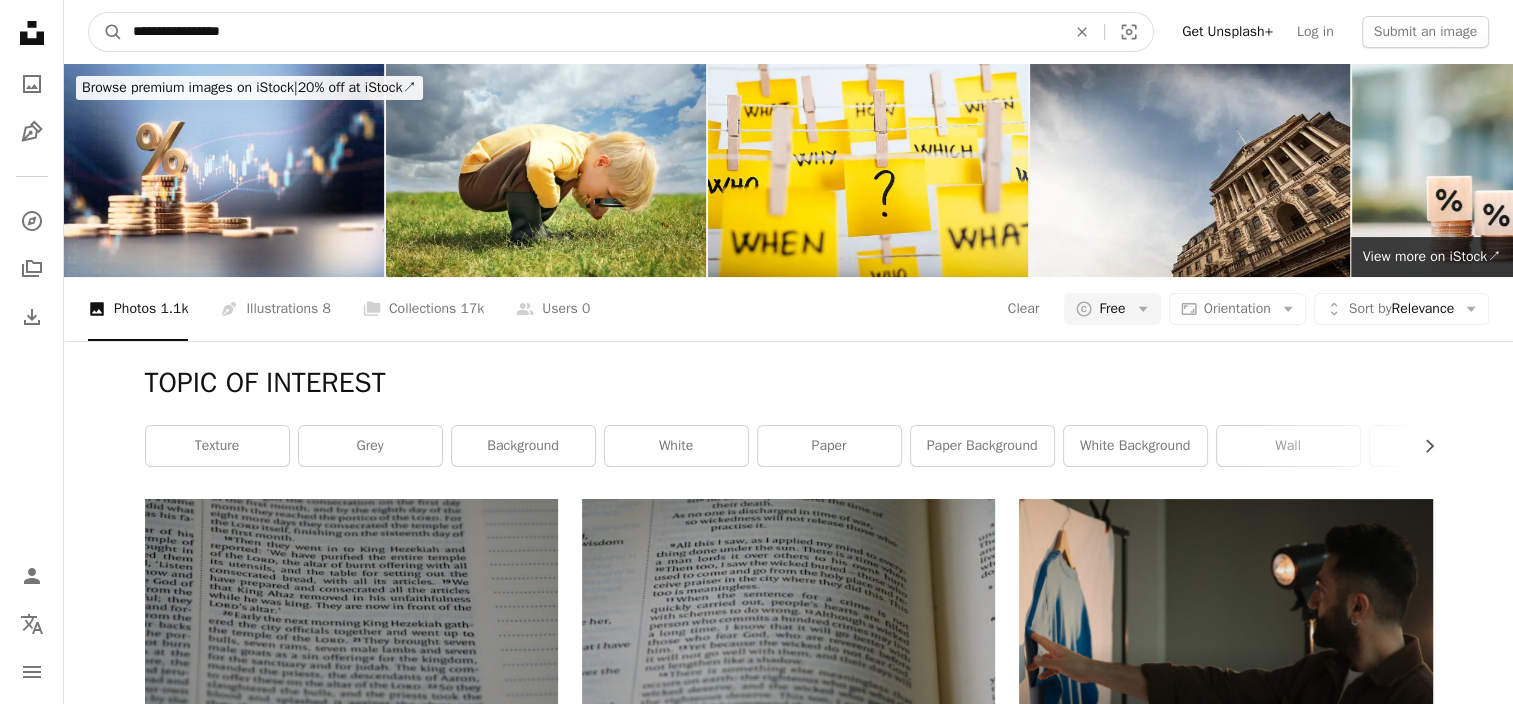 drag, startPoint x: 243, startPoint y: 23, endPoint x: 168, endPoint y: 24, distance: 75.00667 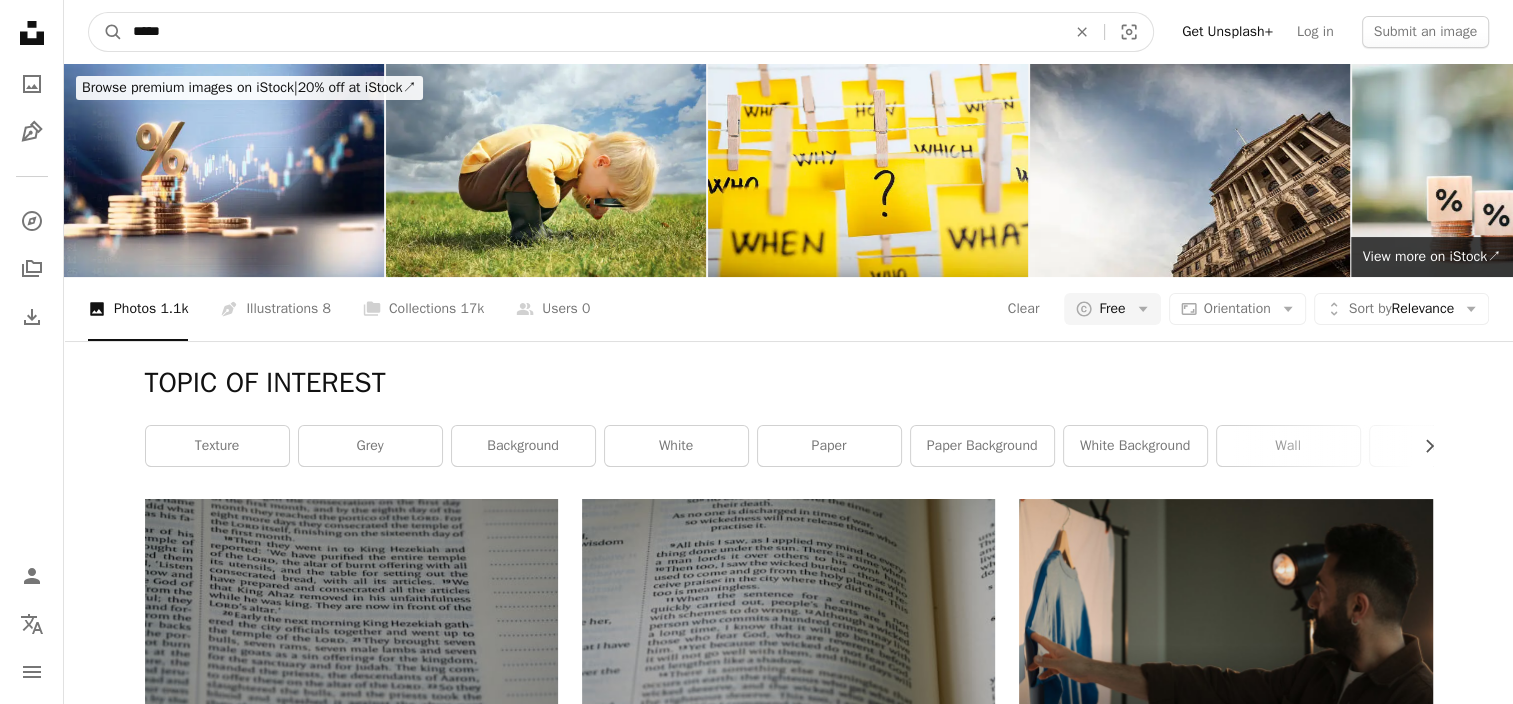 click on "A magnifying glass" at bounding box center [106, 32] 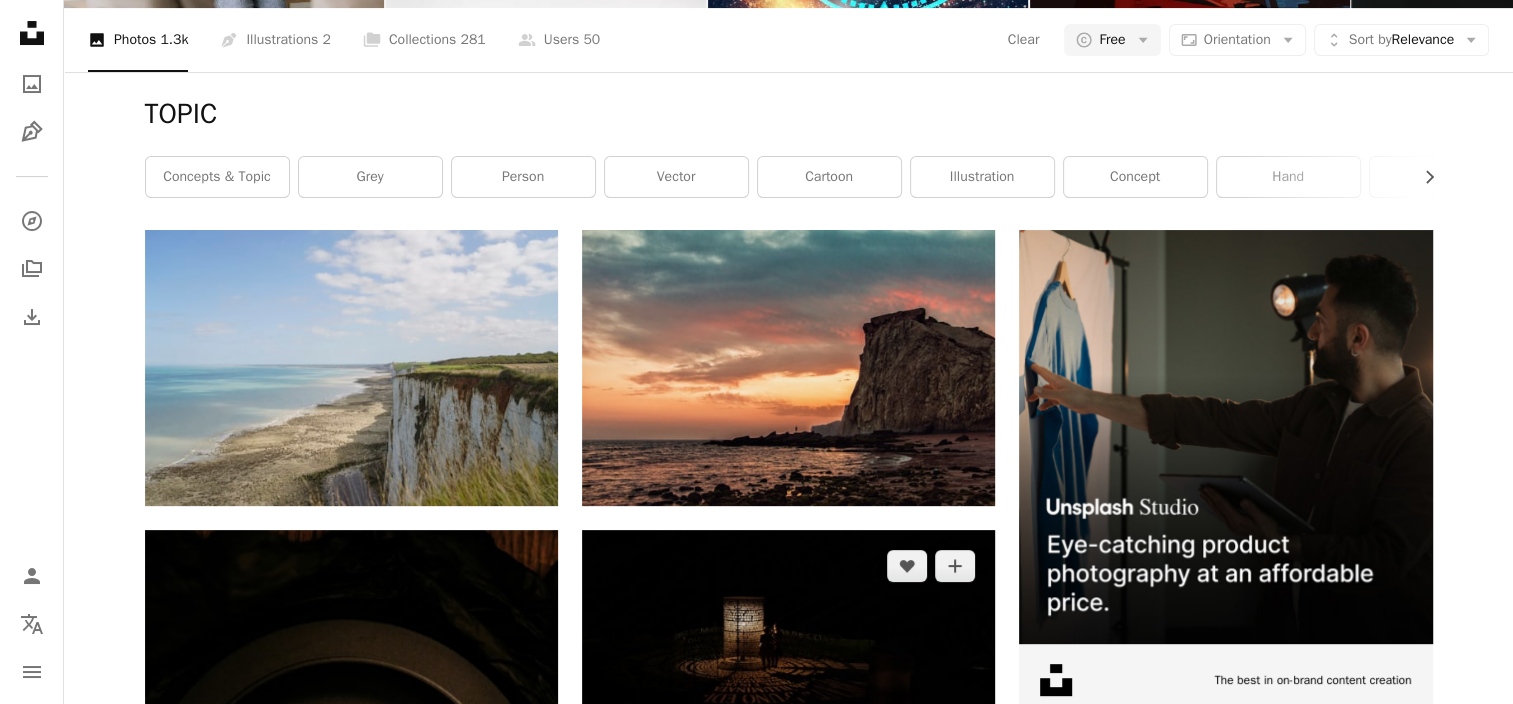 scroll, scrollTop: 0, scrollLeft: 0, axis: both 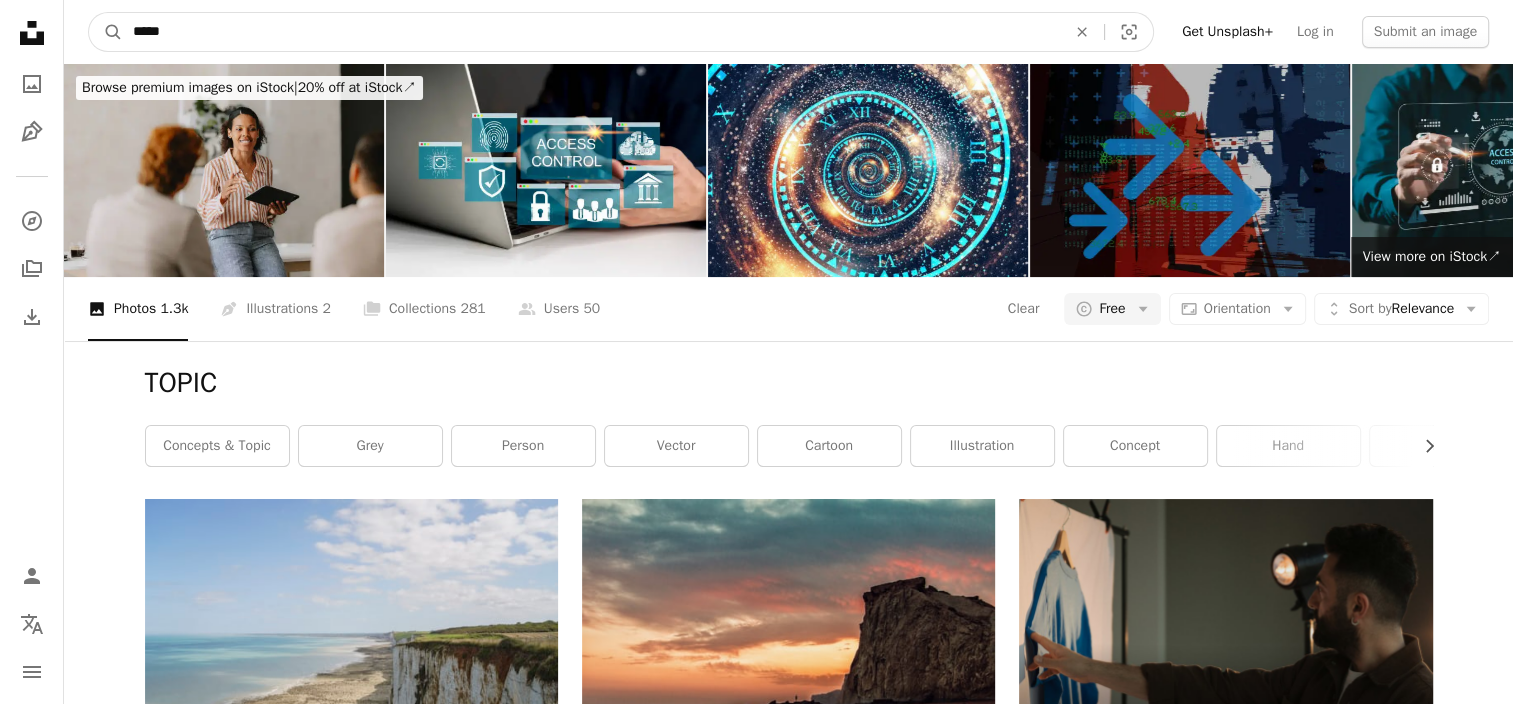 drag, startPoint x: 218, startPoint y: 44, endPoint x: 42, endPoint y: 43, distance: 176.00284 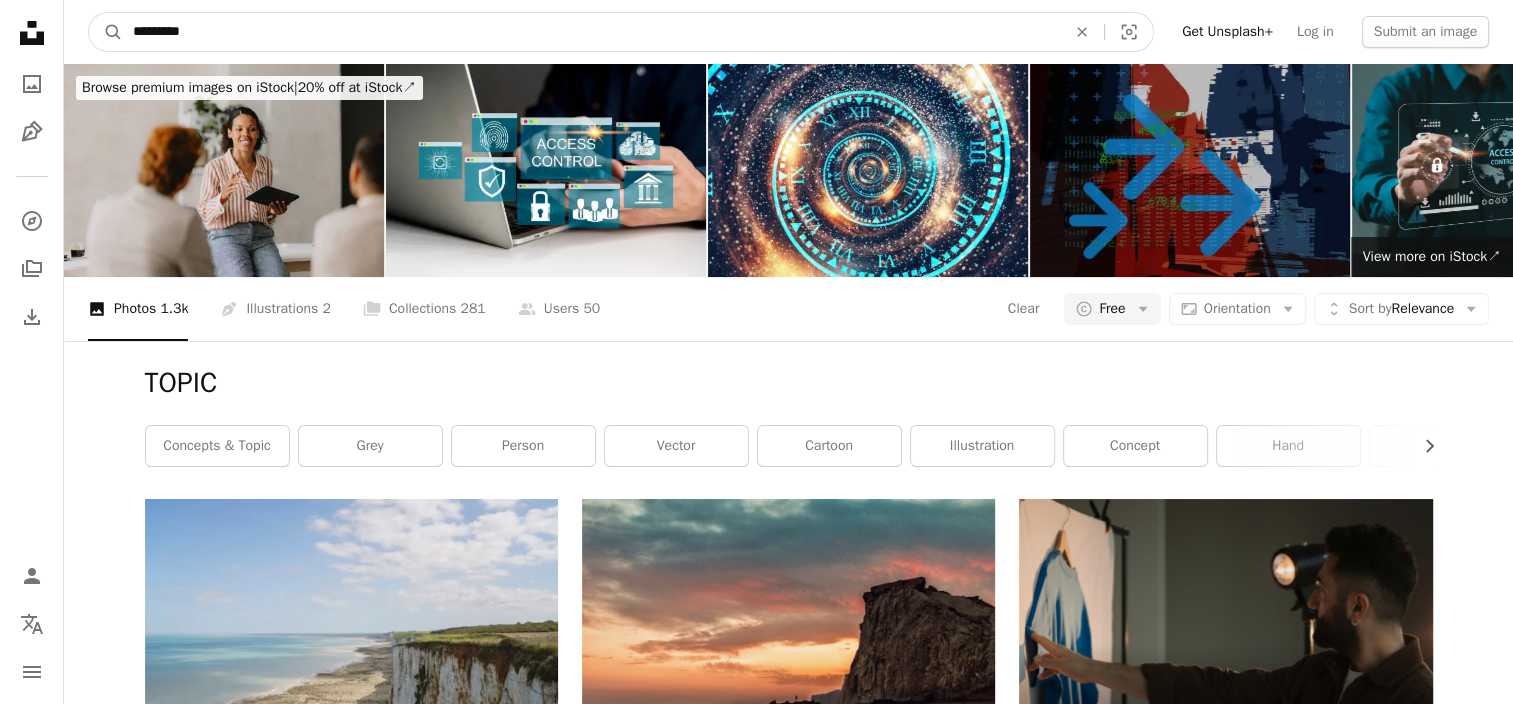 type on "**********" 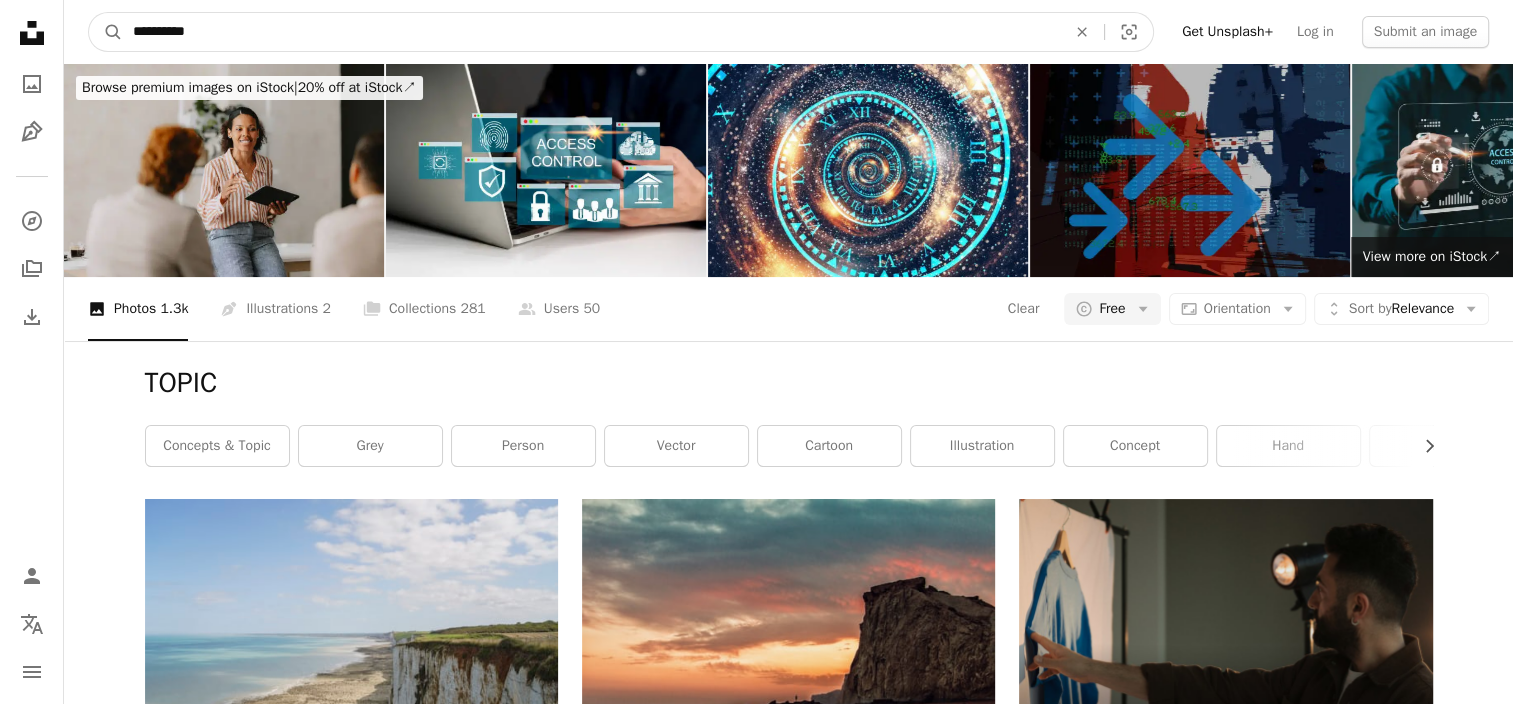click on "A magnifying glass" at bounding box center (106, 32) 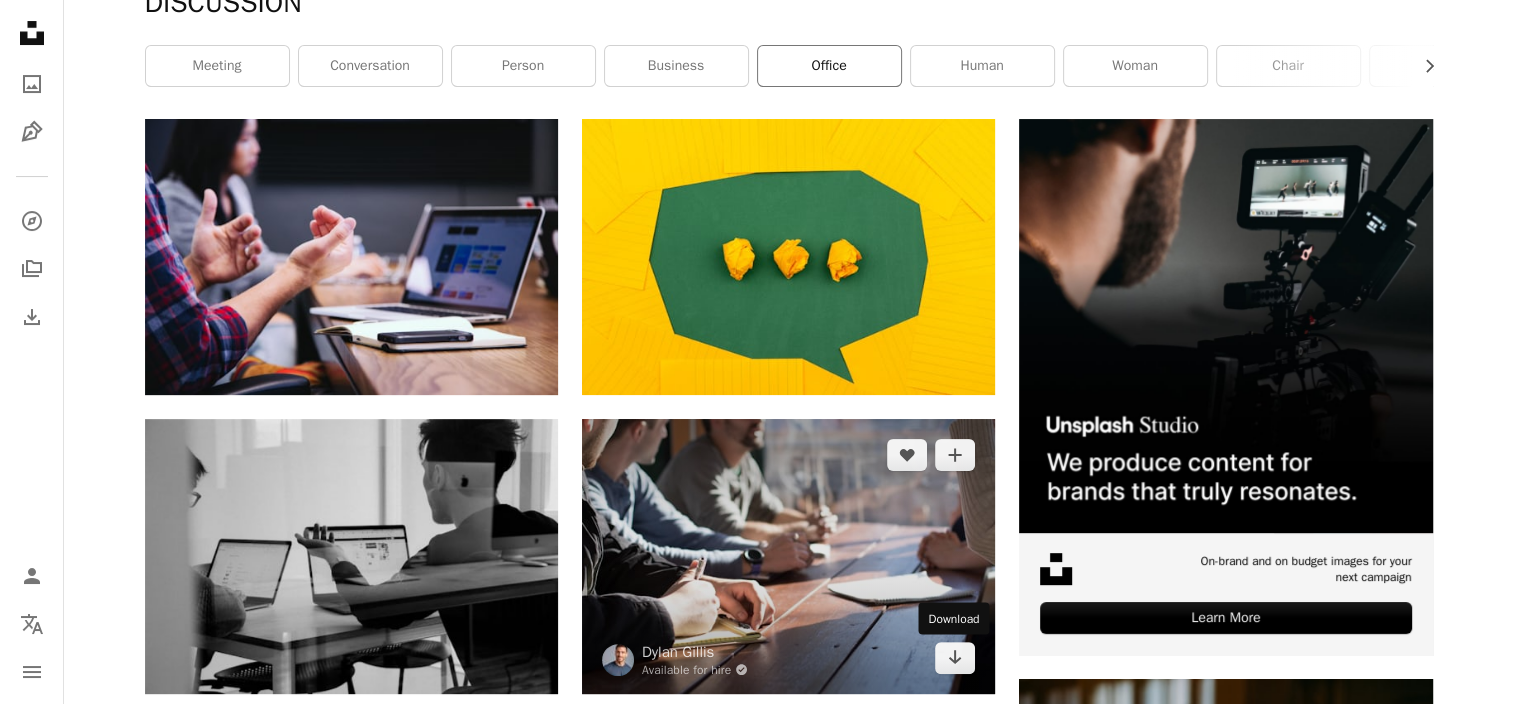 scroll, scrollTop: 0, scrollLeft: 0, axis: both 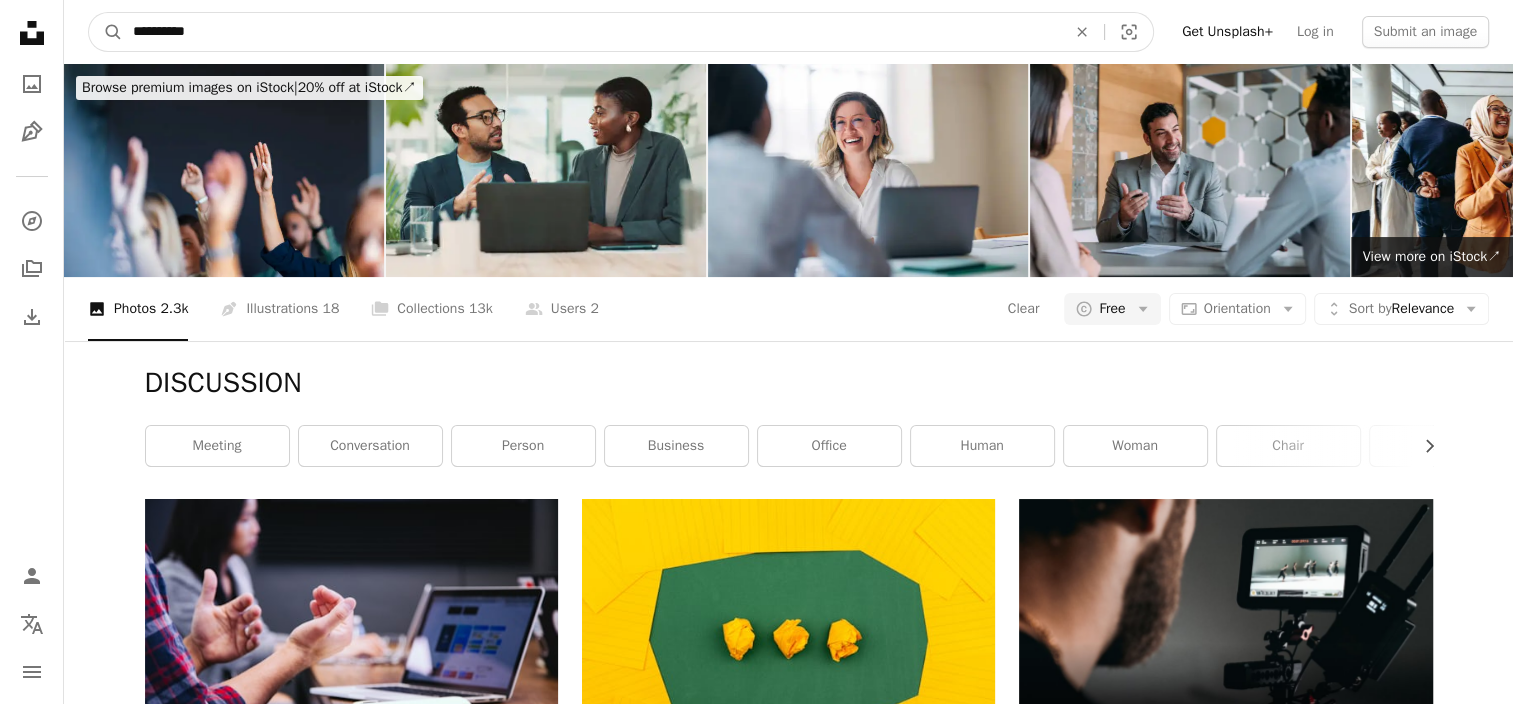 drag, startPoint x: 245, startPoint y: 14, endPoint x: 36, endPoint y: 24, distance: 209.2391 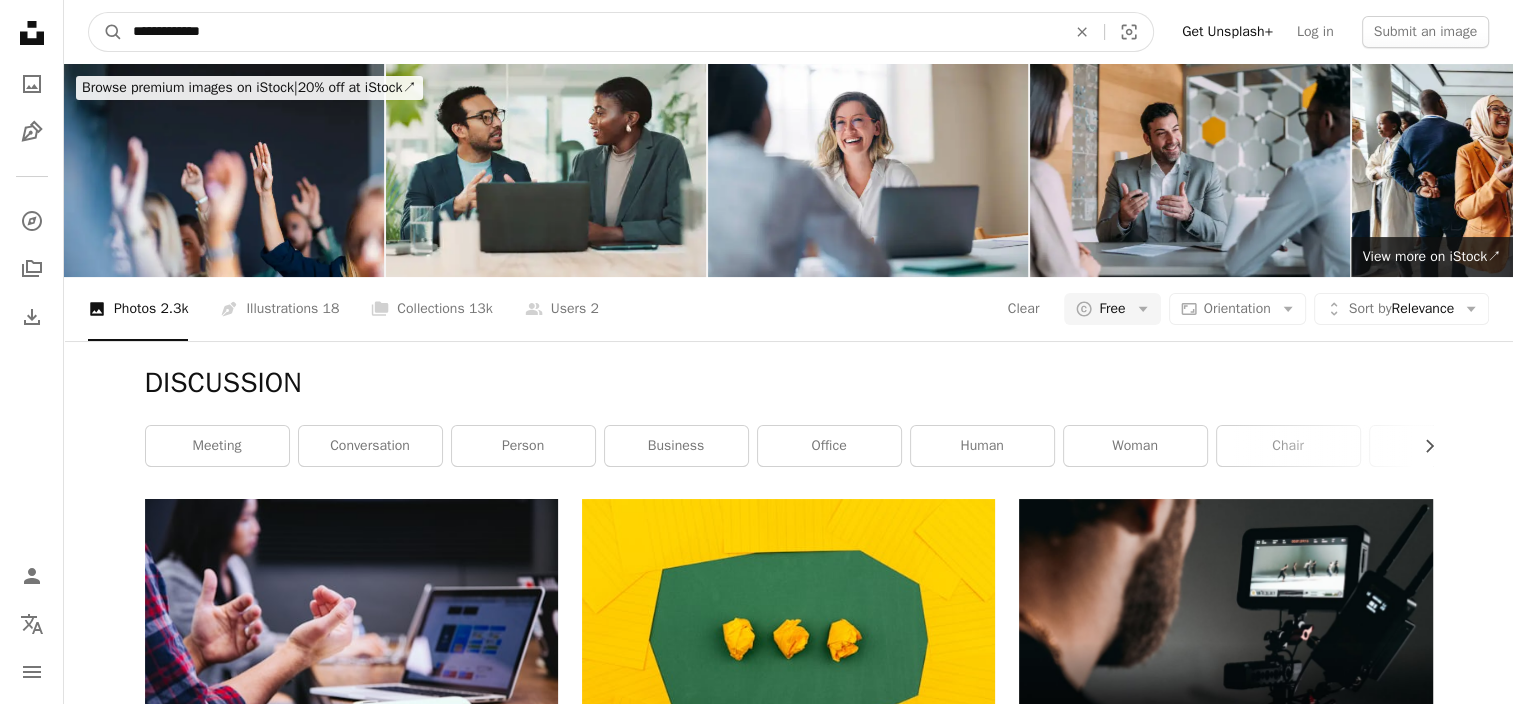 type on "**********" 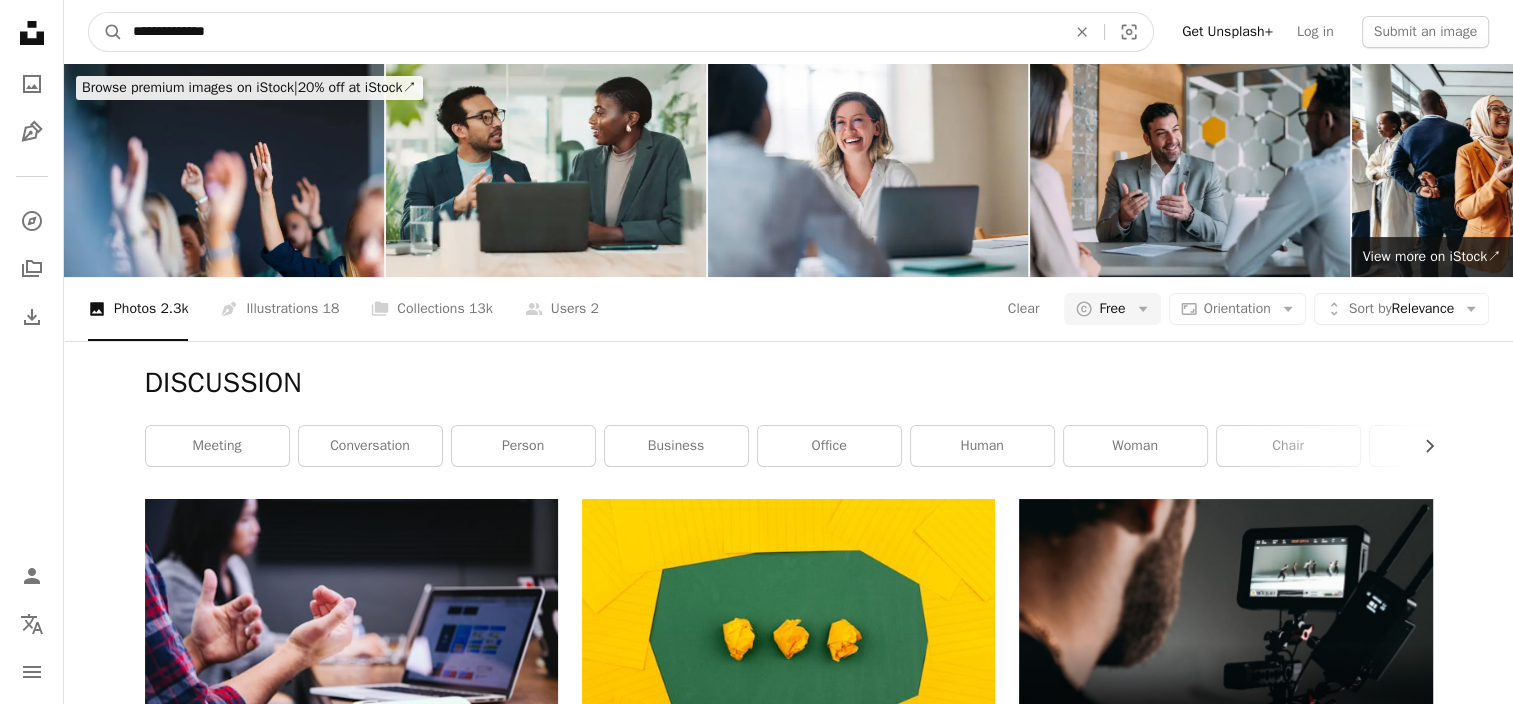 click on "A magnifying glass" at bounding box center [106, 32] 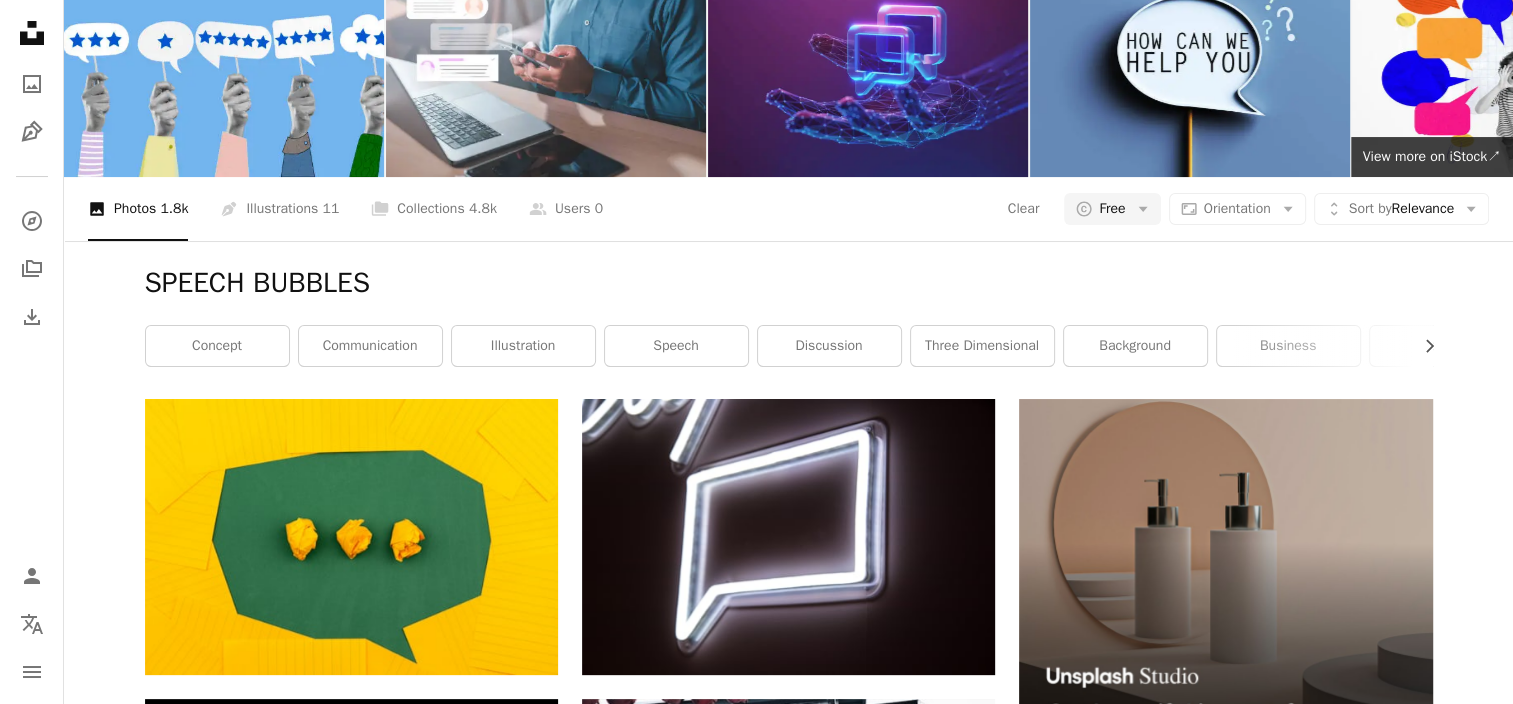scroll, scrollTop: 0, scrollLeft: 0, axis: both 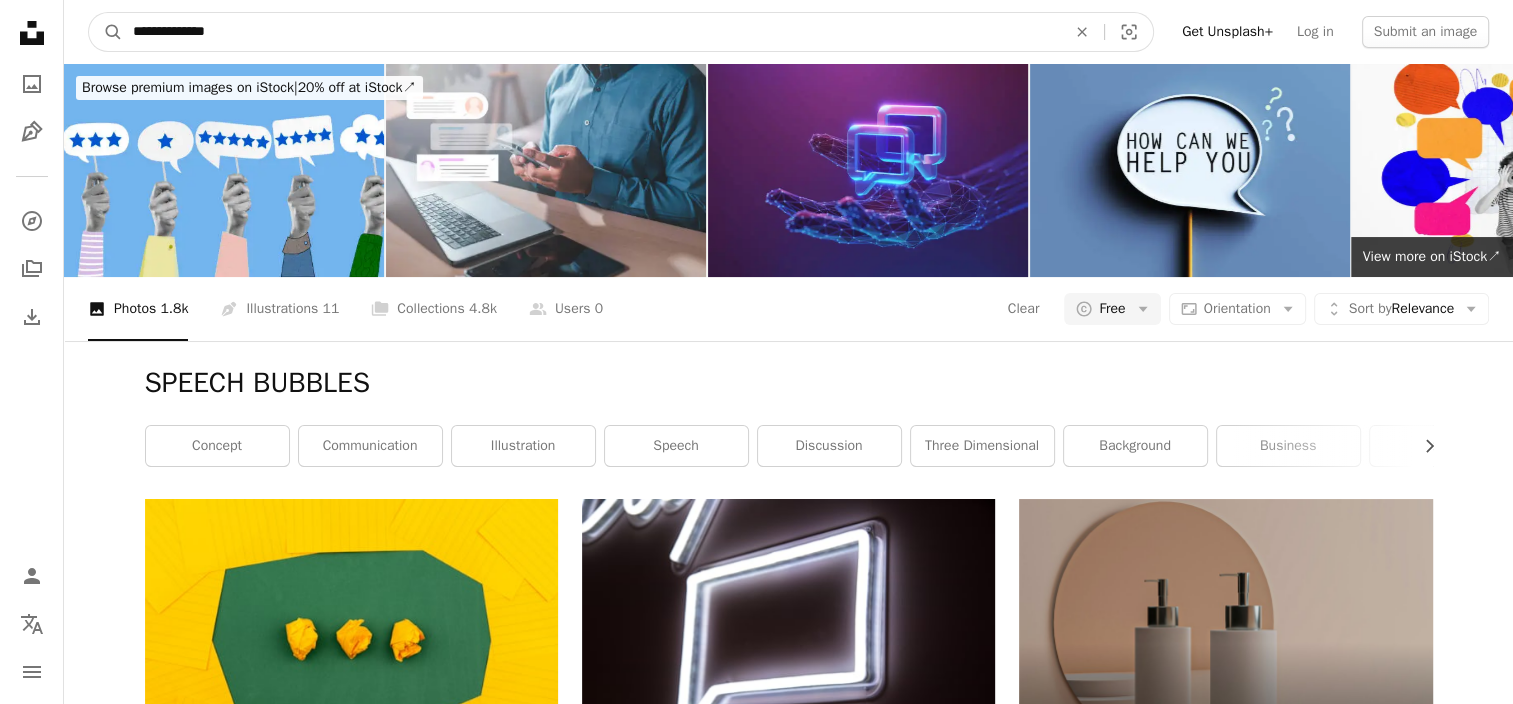 click on "**********" at bounding box center (591, 32) 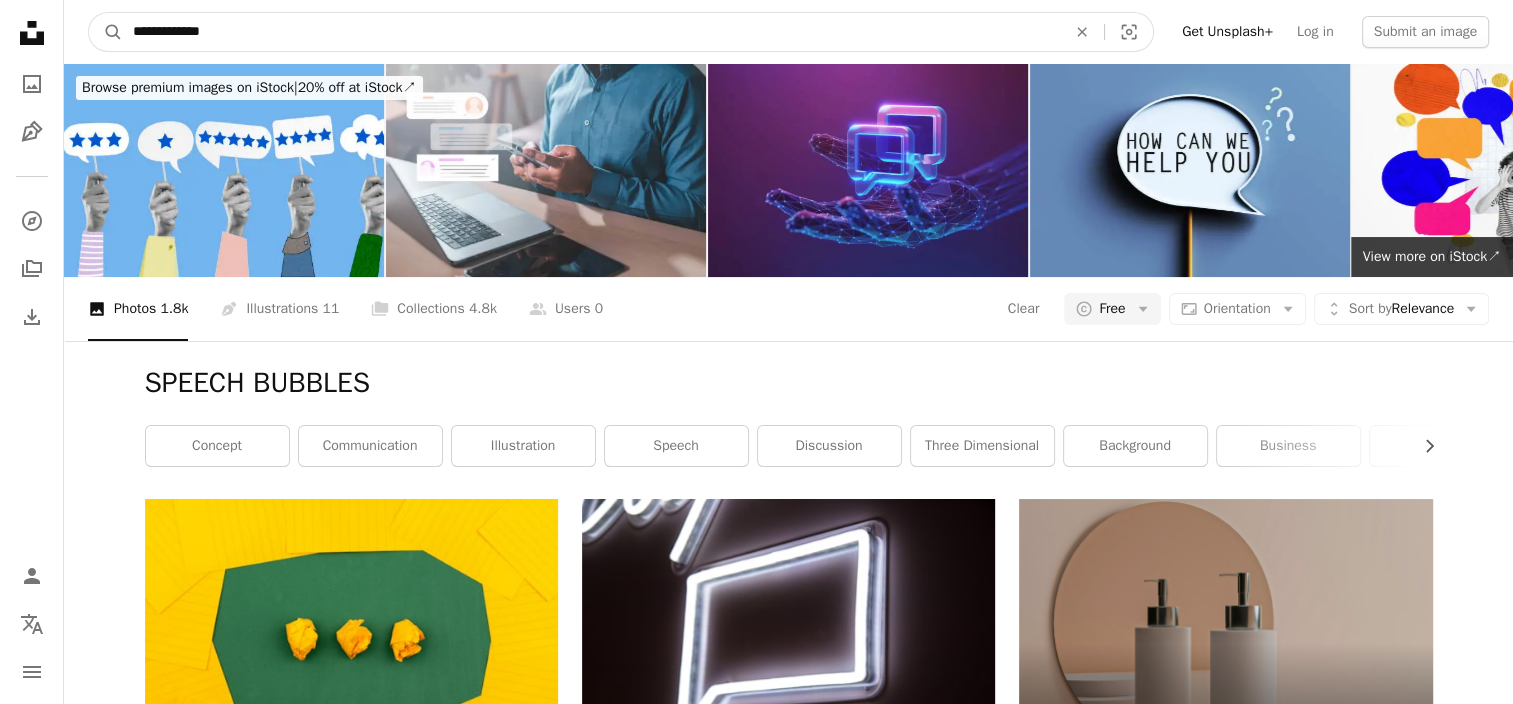 click on "A magnifying glass" at bounding box center (106, 32) 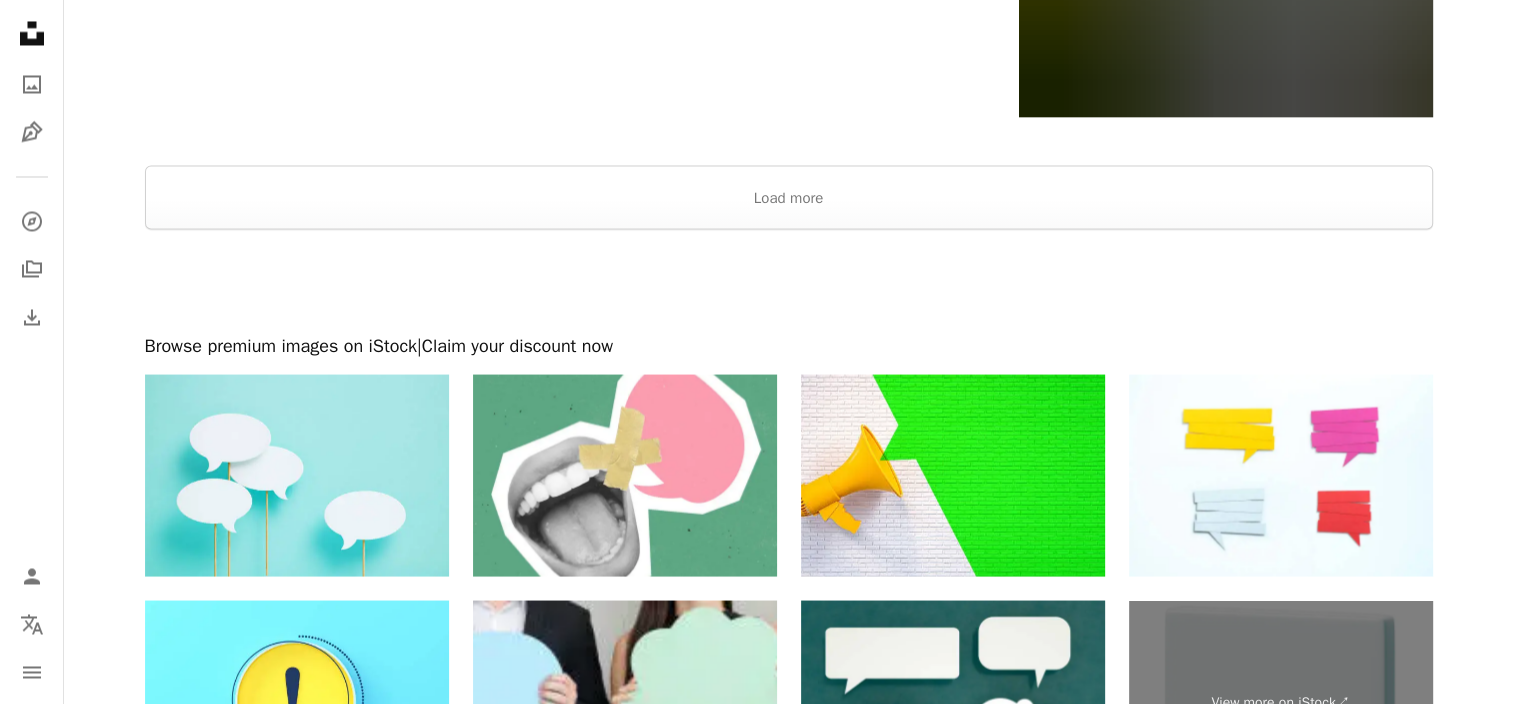 scroll, scrollTop: 3600, scrollLeft: 0, axis: vertical 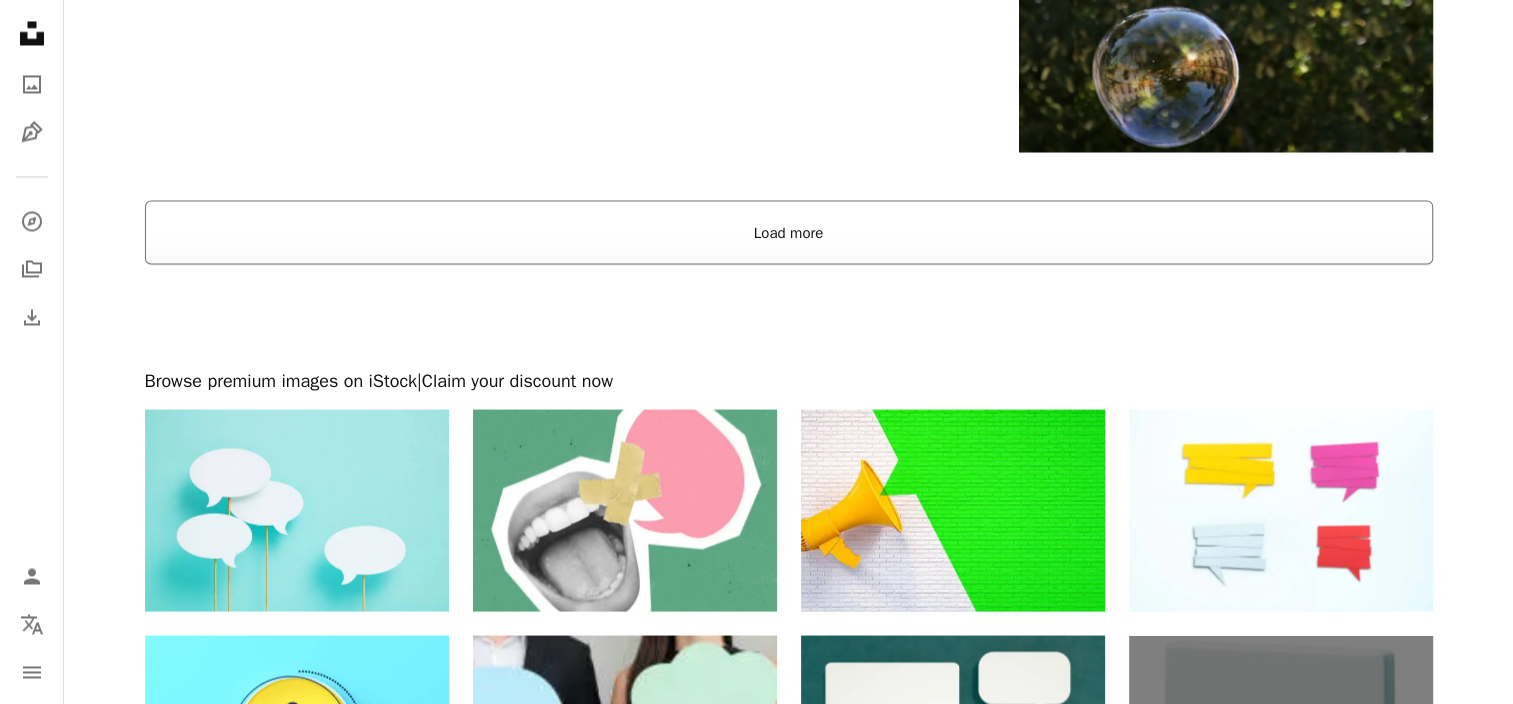 click on "Load more" at bounding box center (789, 232) 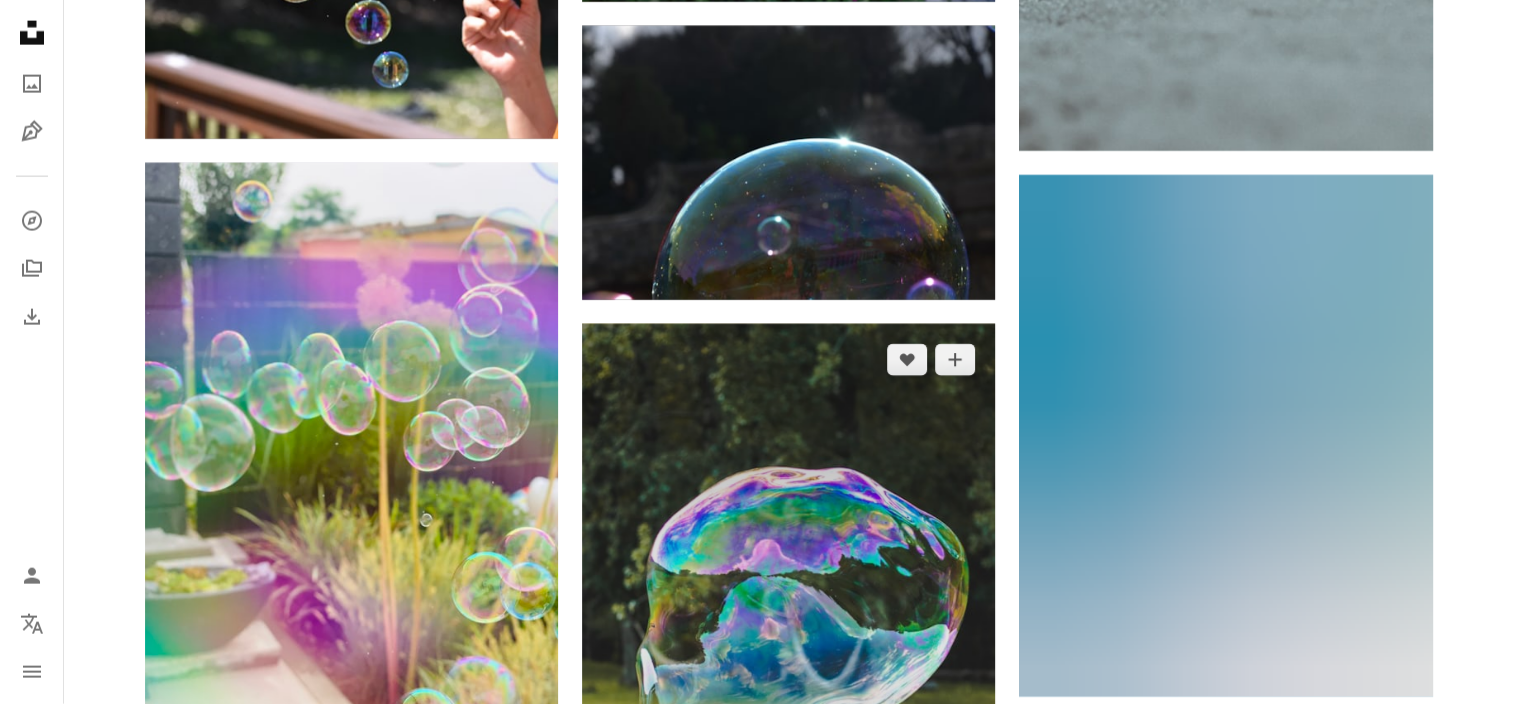 scroll, scrollTop: 5196, scrollLeft: 0, axis: vertical 